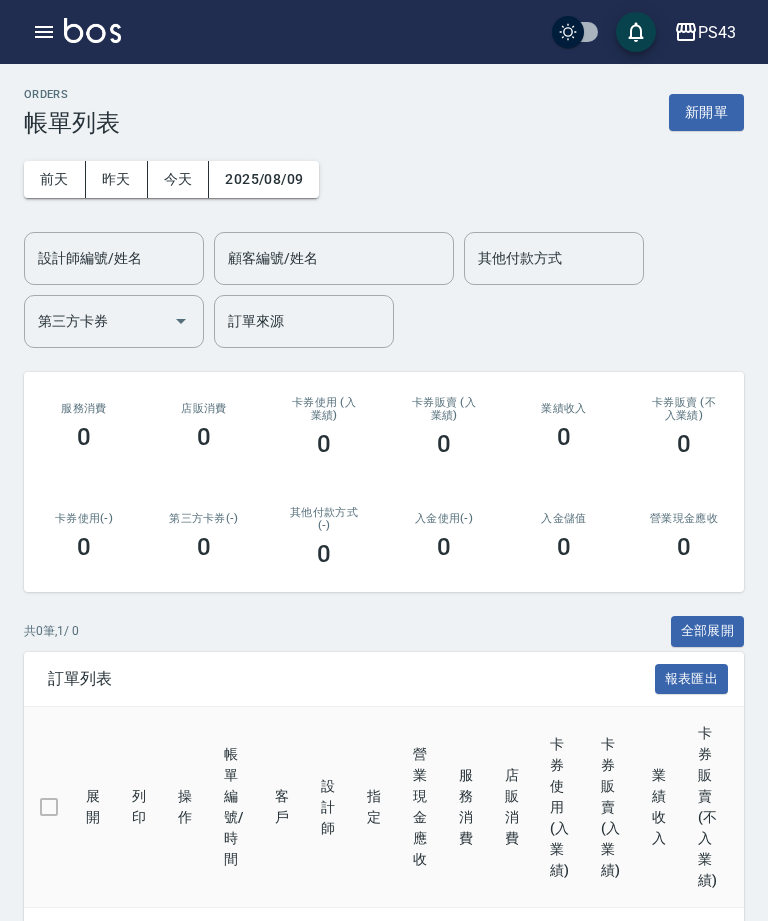 scroll, scrollTop: 0, scrollLeft: 0, axis: both 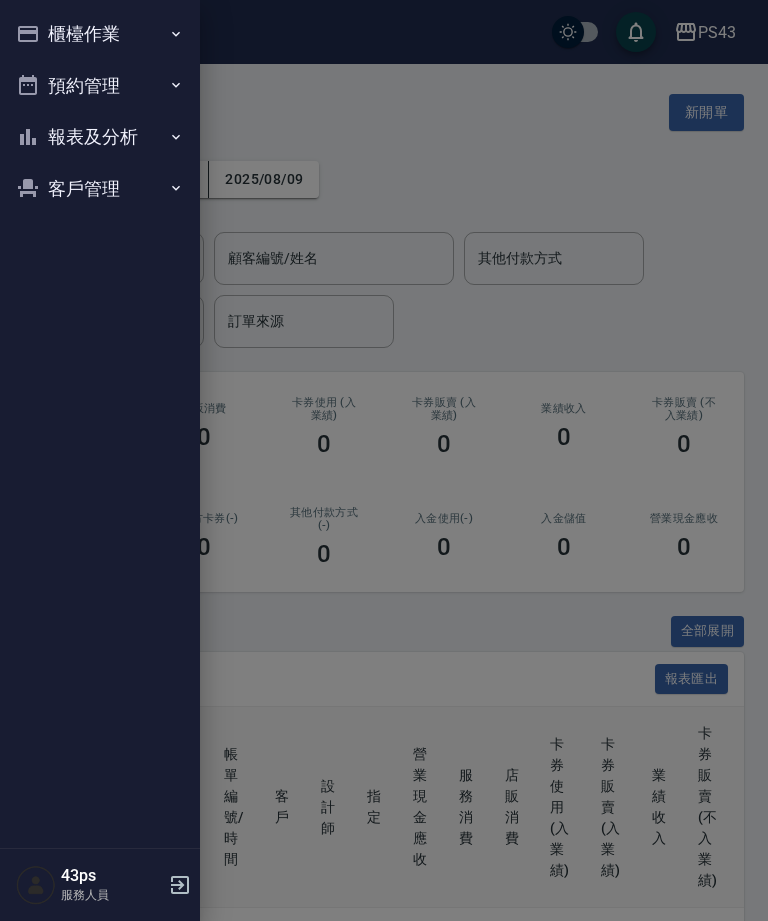 click on "櫃檯作業" at bounding box center [100, 34] 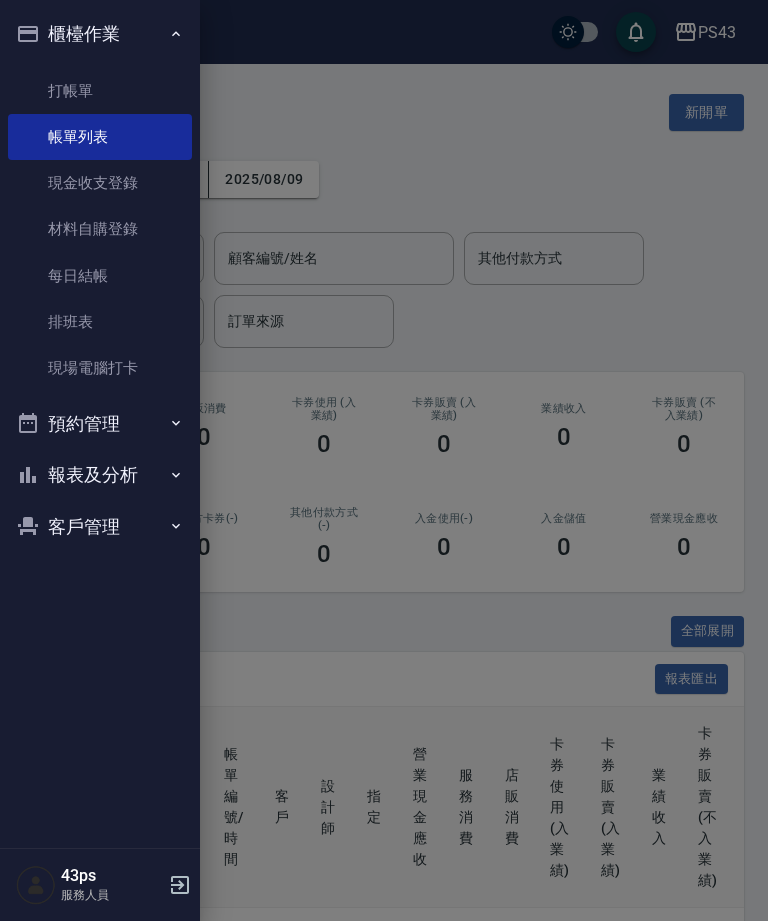 click on "櫃檯作業" at bounding box center [100, 34] 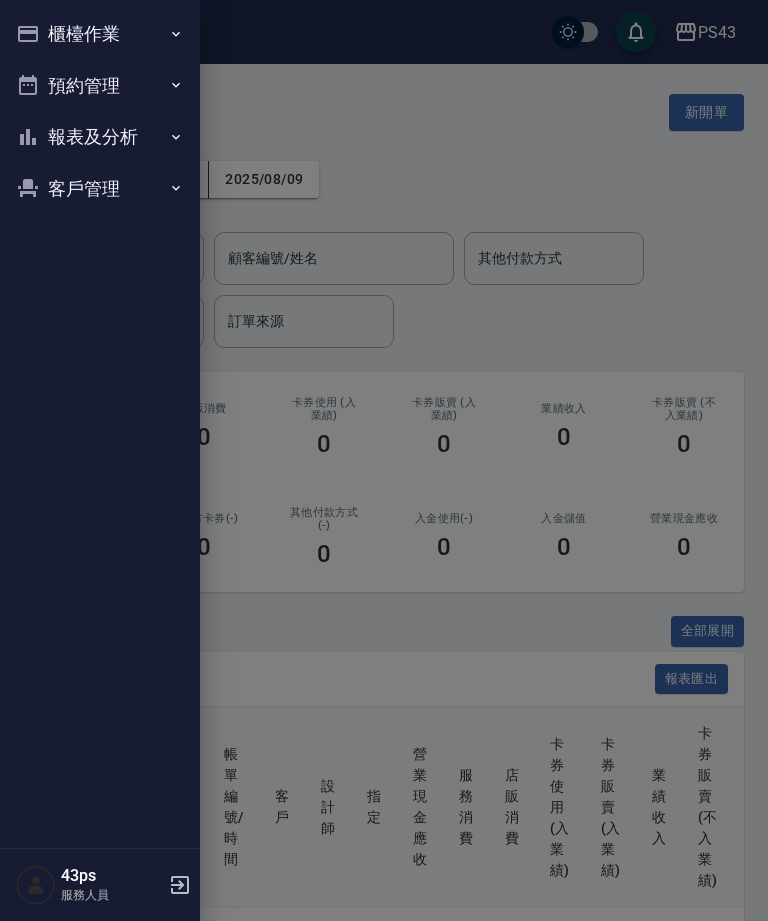click on "櫃檯作業" at bounding box center [100, 34] 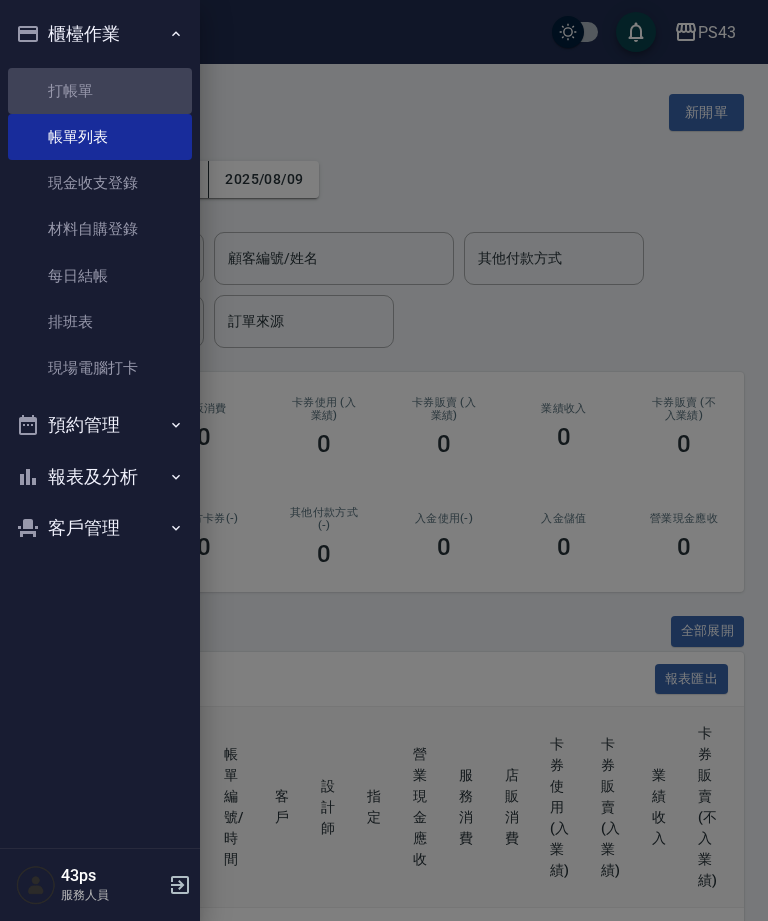click on "打帳單" at bounding box center [100, 91] 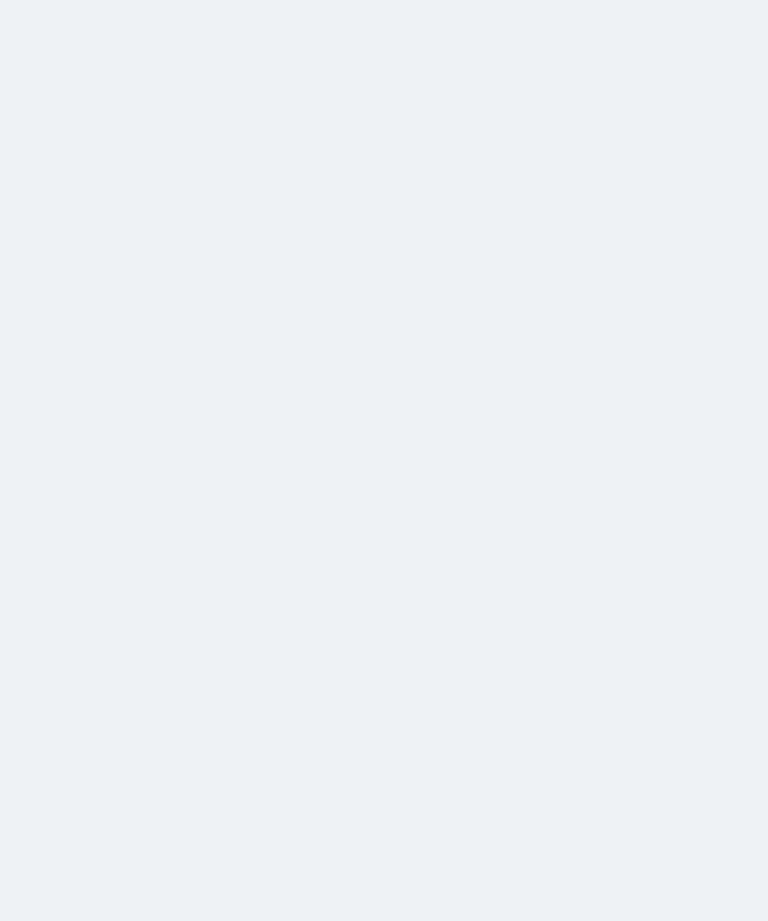 click at bounding box center [384, 0] 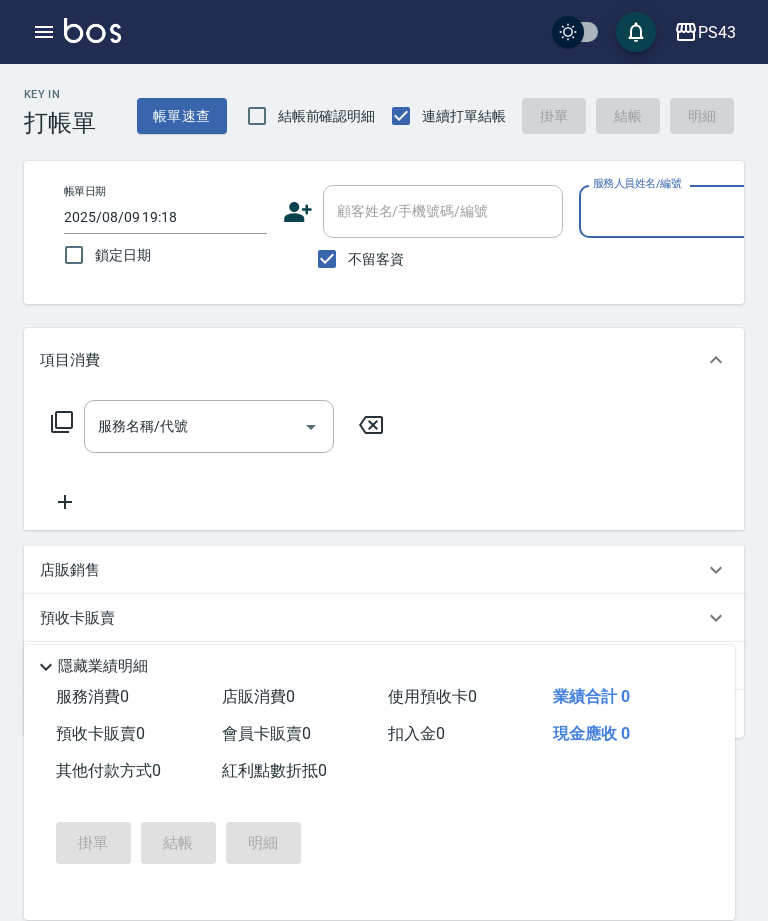 scroll, scrollTop: 0, scrollLeft: 0, axis: both 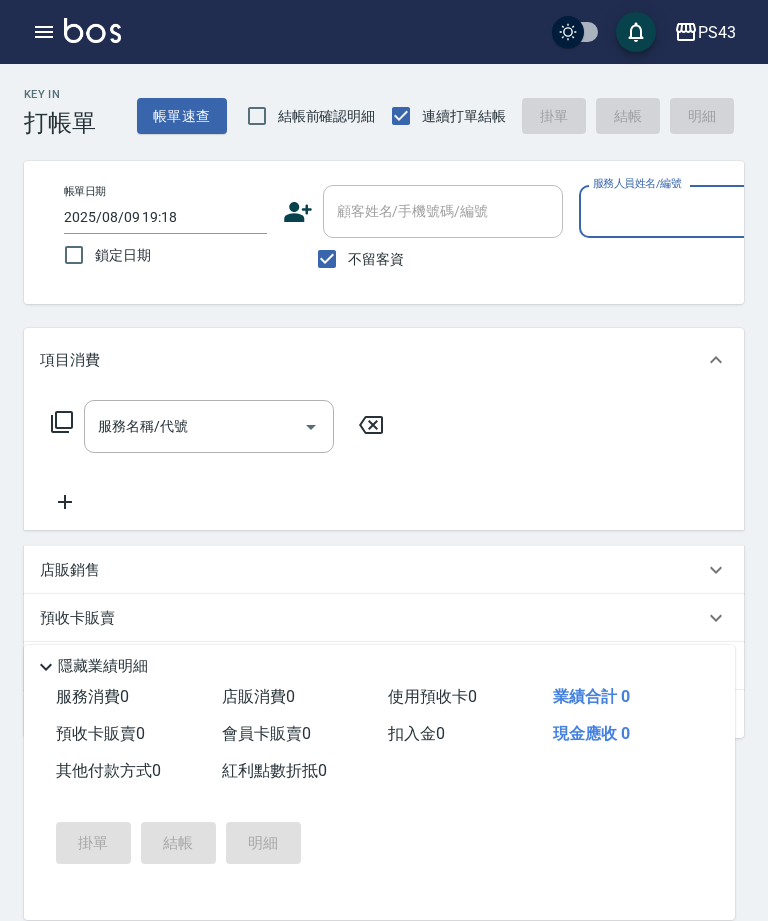 click 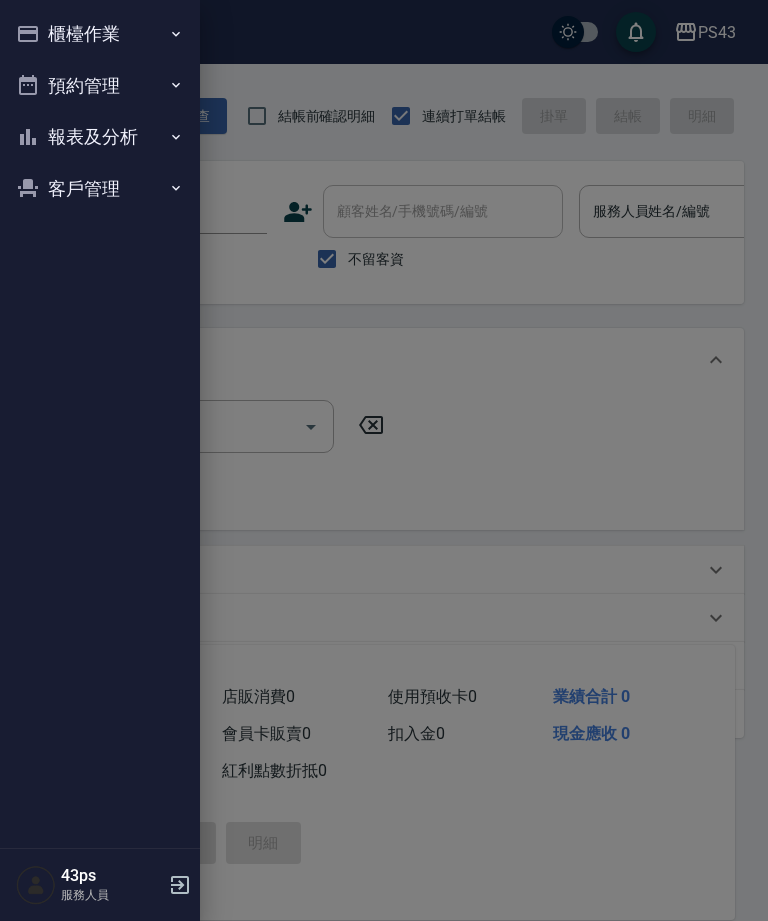 click on "櫃檯作業" at bounding box center [100, 34] 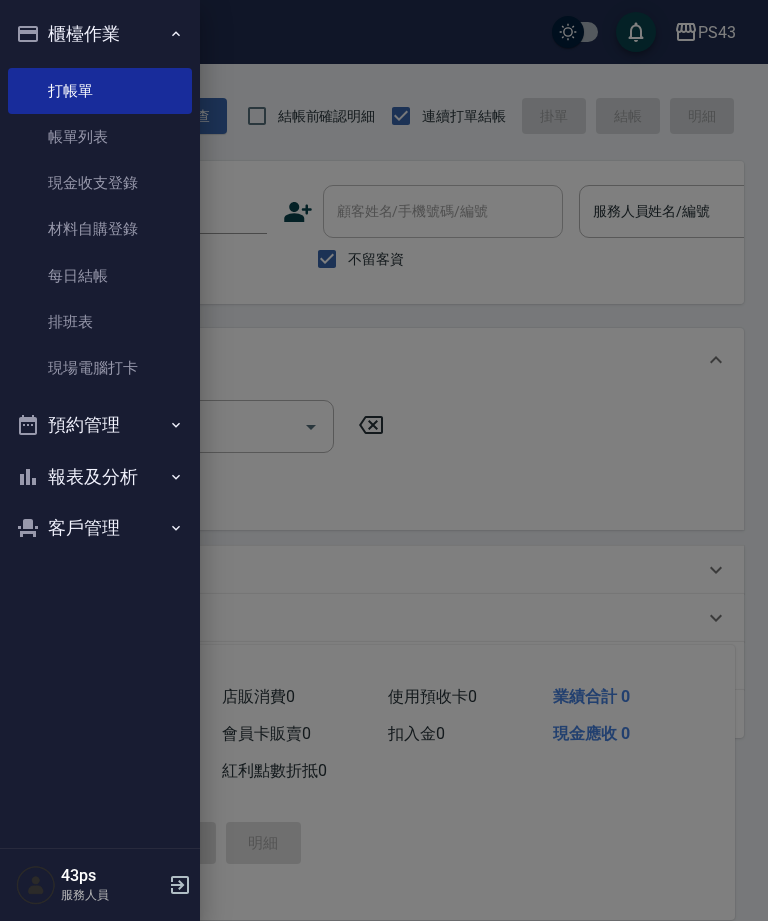 click on "現金收支登錄" at bounding box center [100, 183] 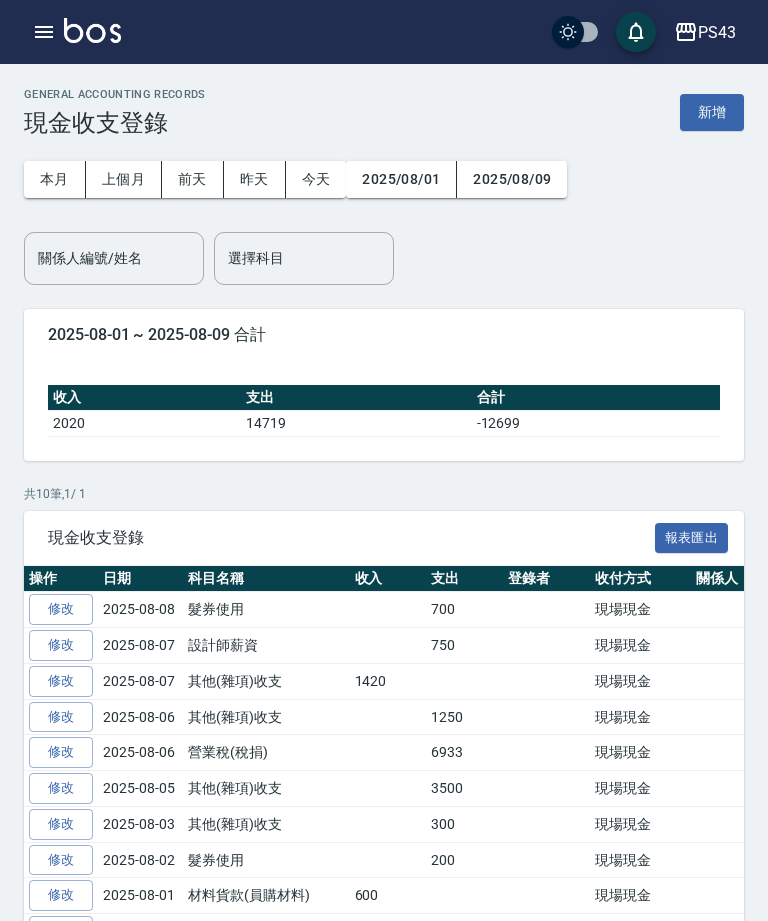 click on "新增" at bounding box center [712, 112] 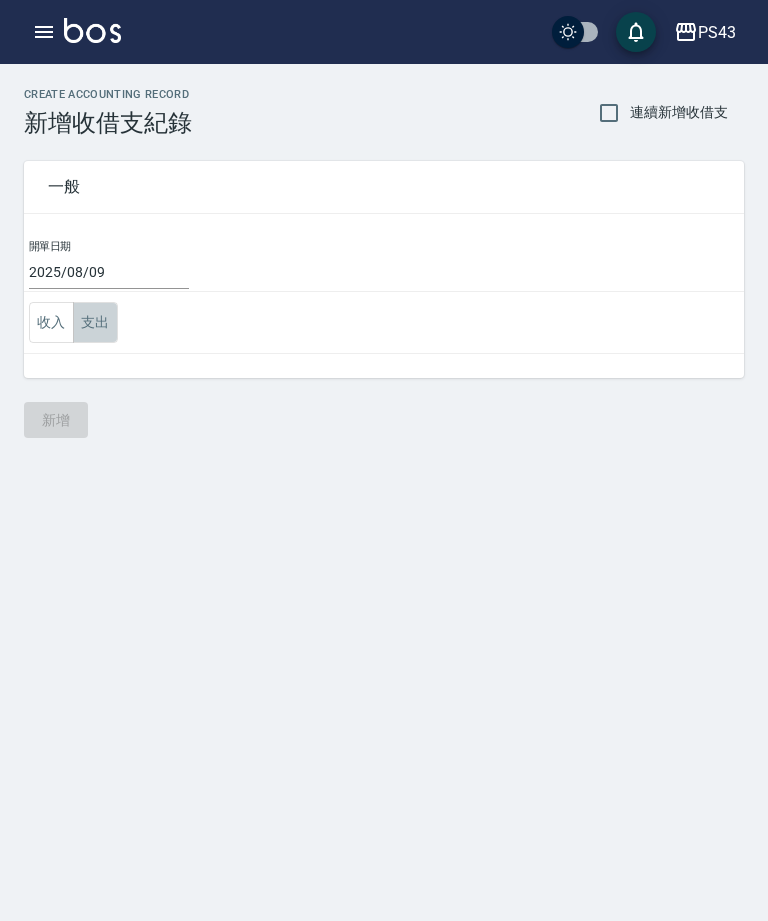 click on "支出" at bounding box center (95, 322) 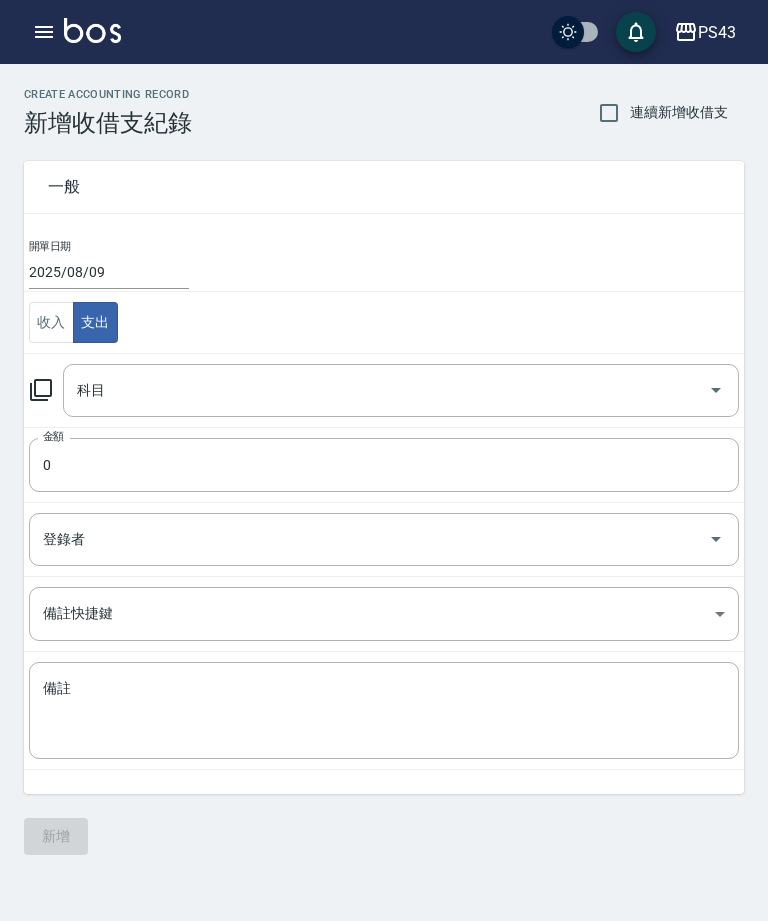 click on "科目" at bounding box center (401, 390) 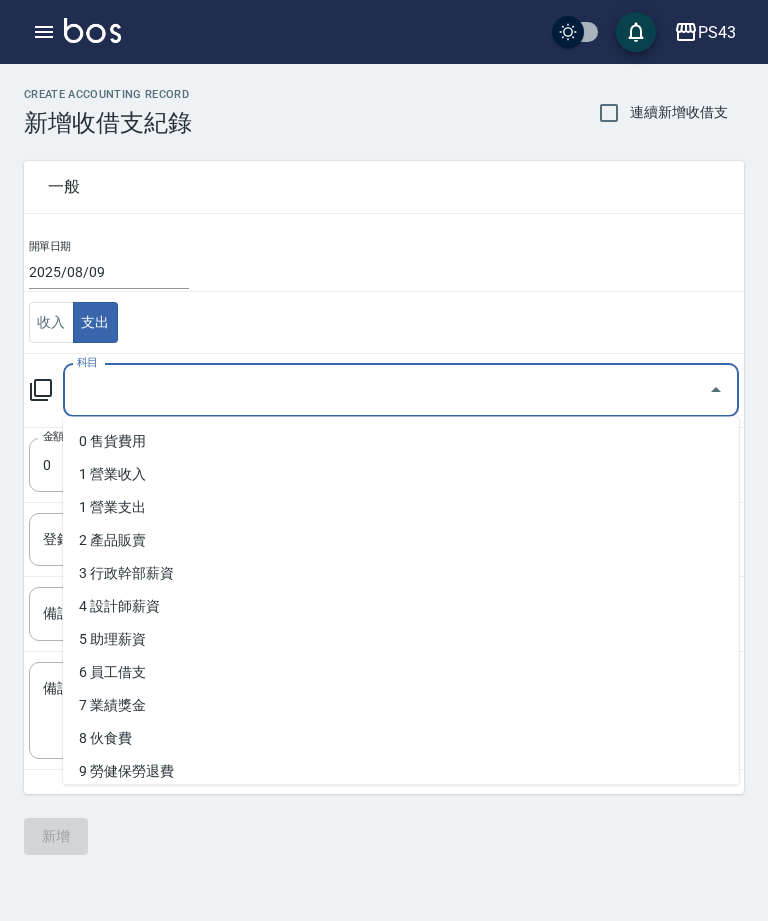click 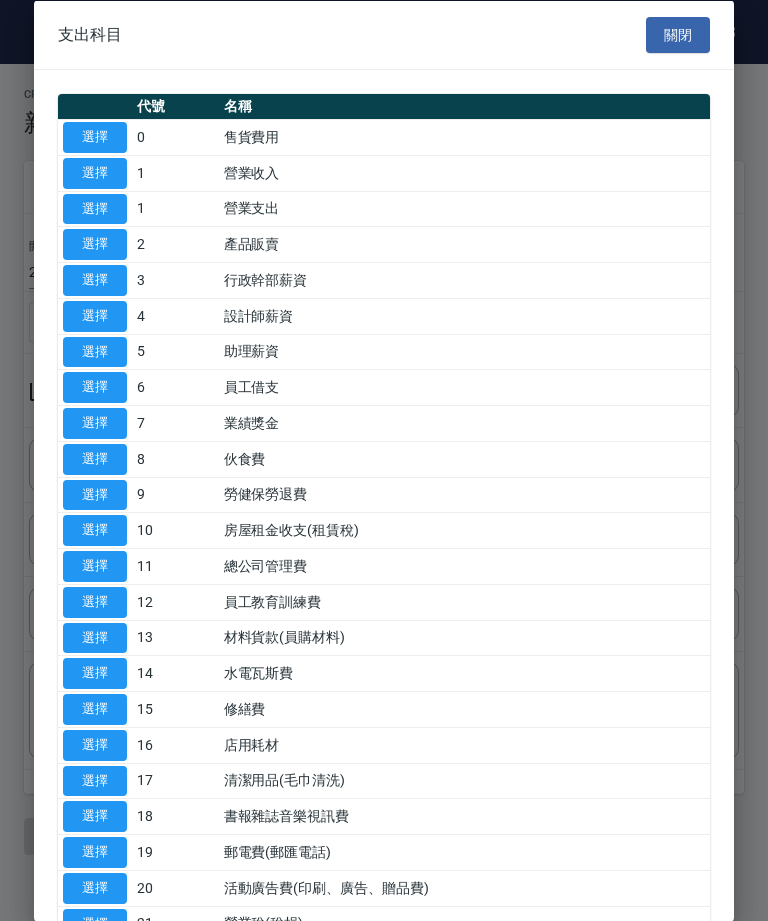 click on "關閉" at bounding box center [678, 34] 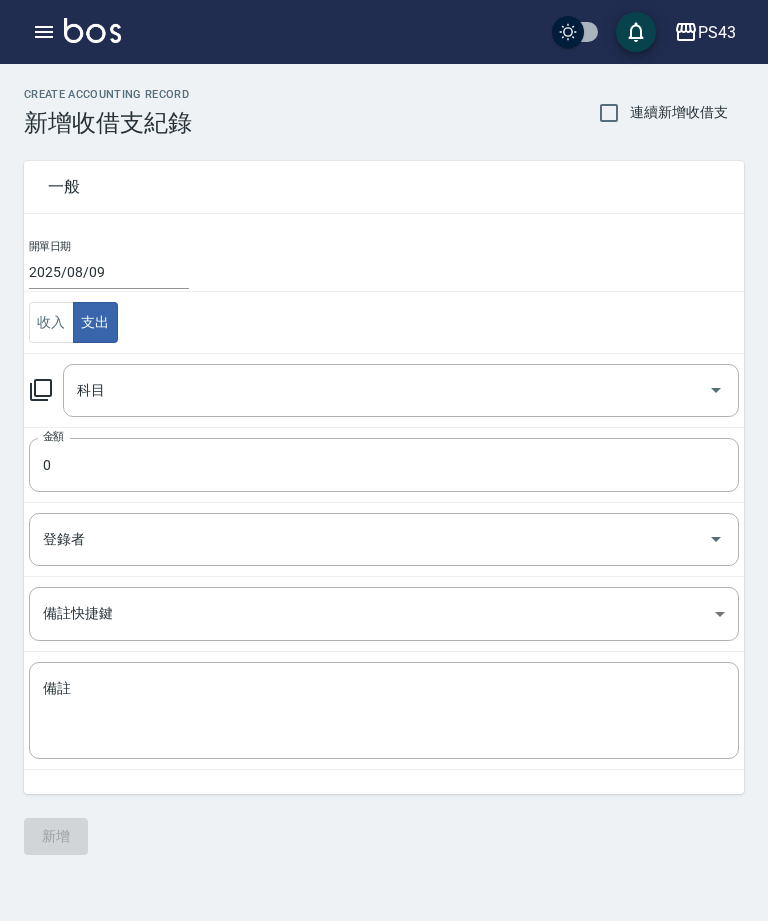 click on "一般 開單日期 2025/08/09 收入 支出 科目 科目 金額 0 金額 登錄者 登錄者 備註快捷鍵 ​ 備註快捷鍵 備註 x 備註" at bounding box center [372, 465] 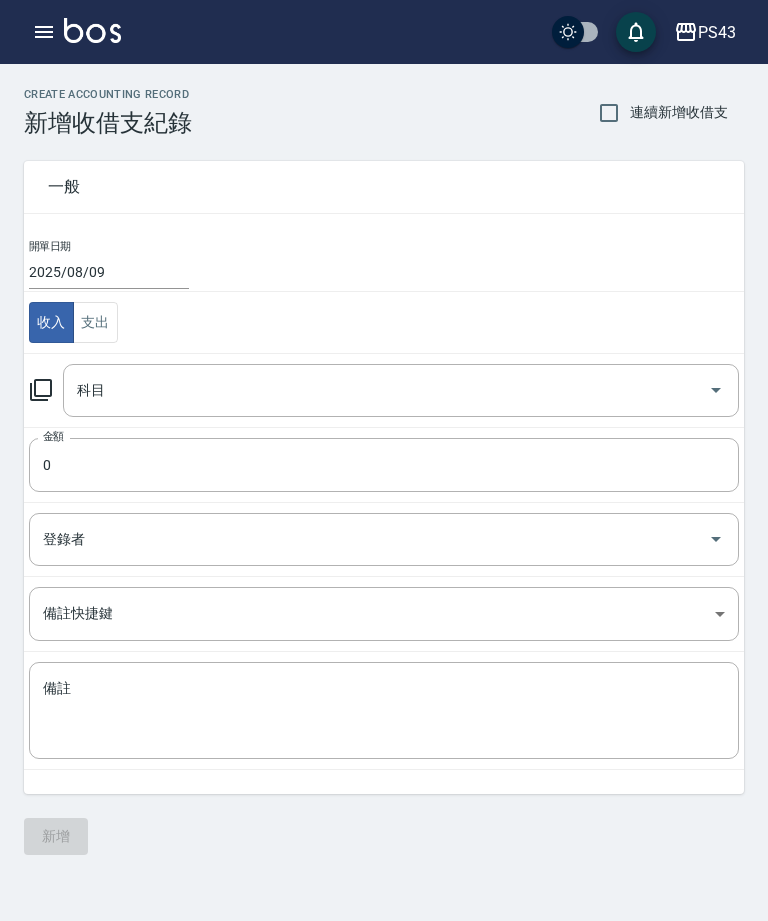 click 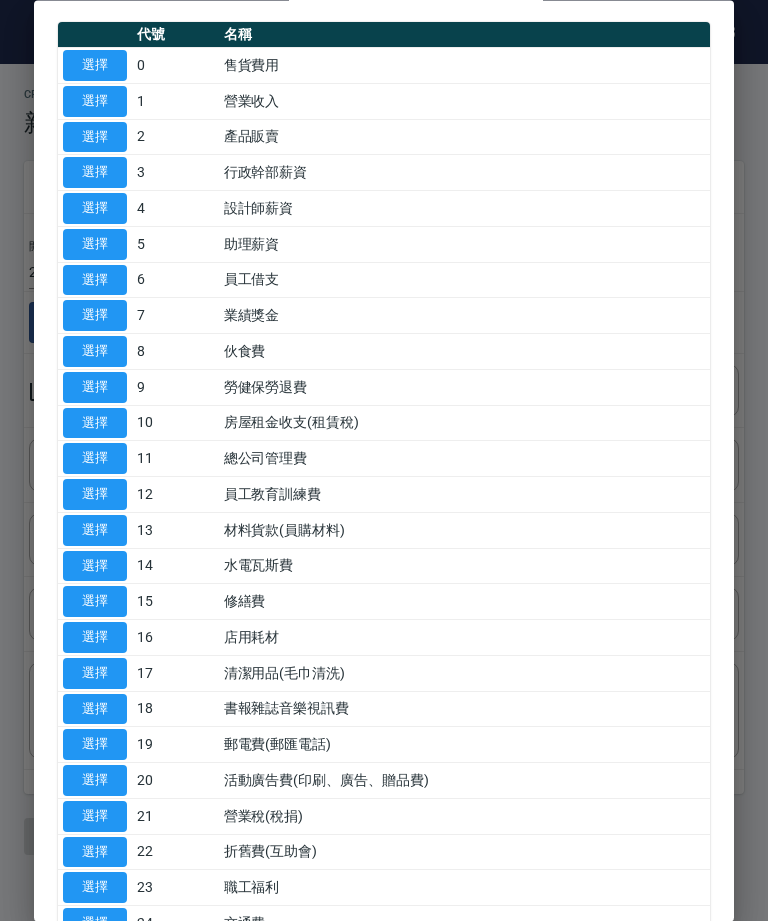 scroll, scrollTop: 75, scrollLeft: 0, axis: vertical 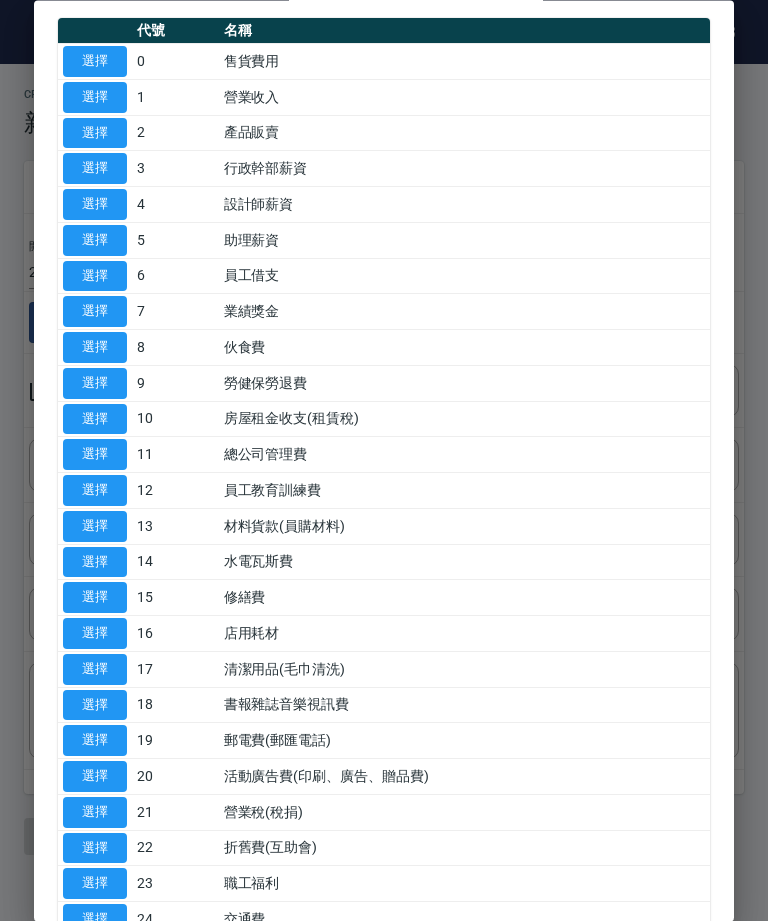 click on "選擇" at bounding box center (95, 526) 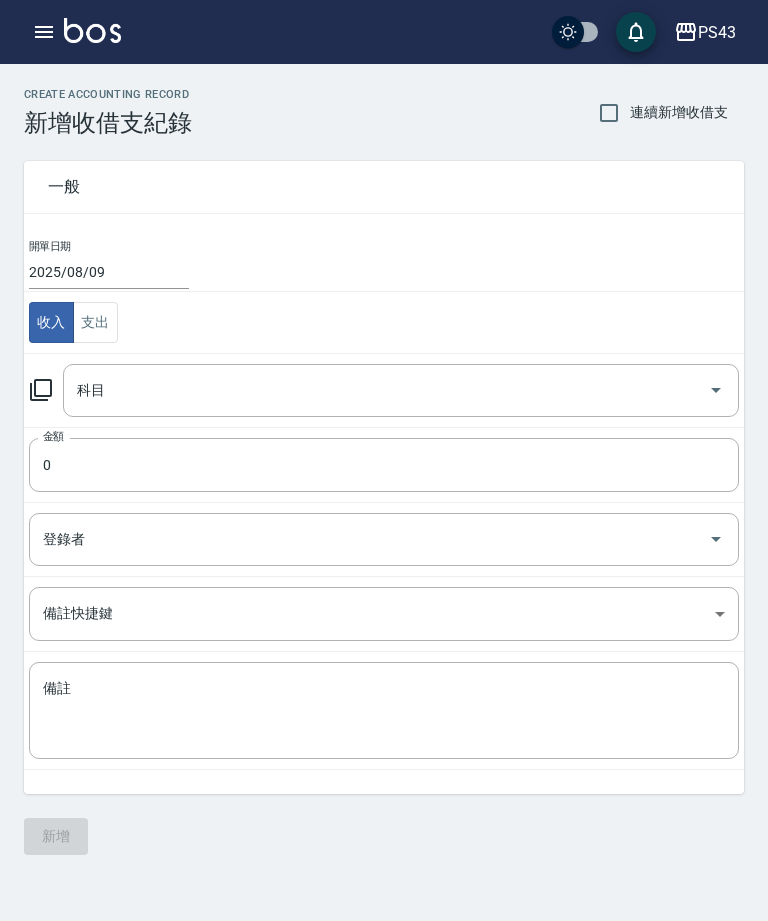 type on "13 材料貨款(員購材料)" 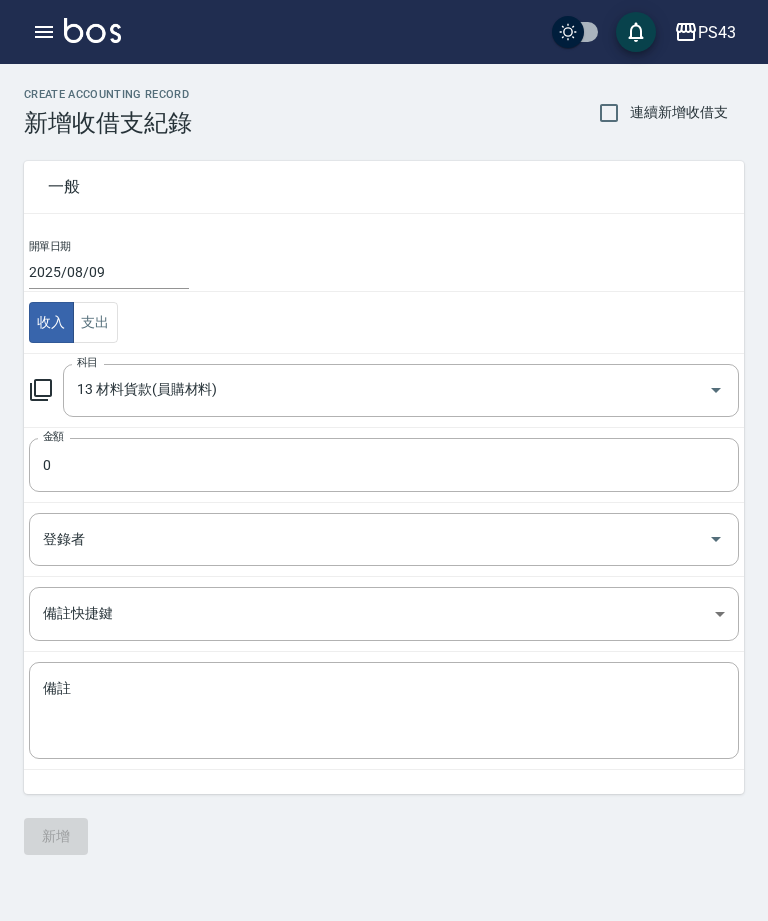 click on "0" at bounding box center (384, 465) 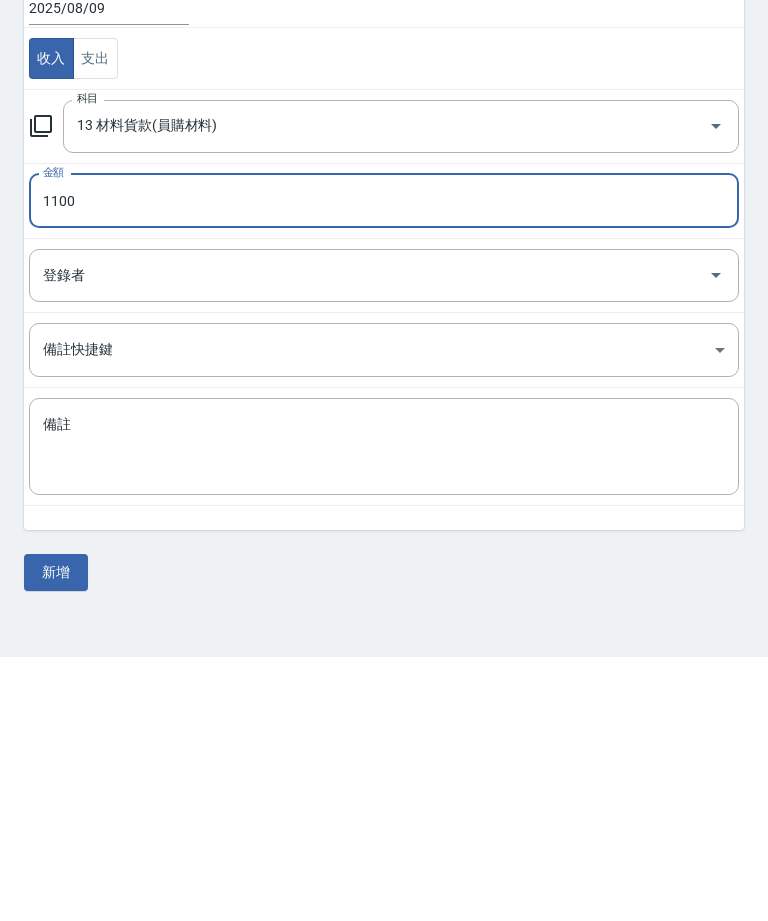 type on "1100" 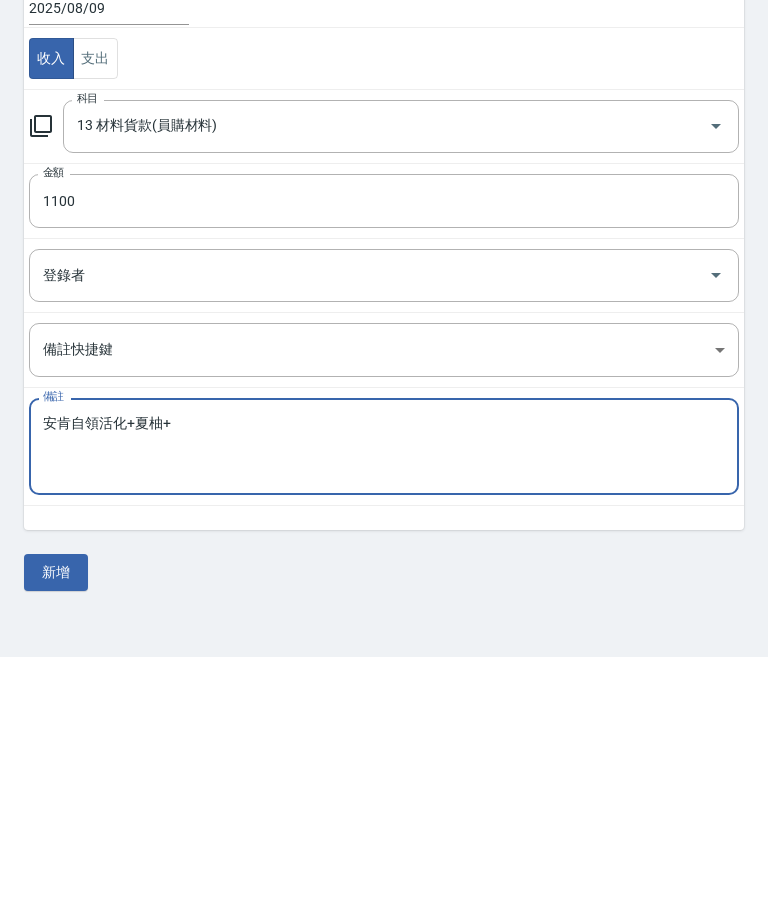 scroll, scrollTop: 64, scrollLeft: 0, axis: vertical 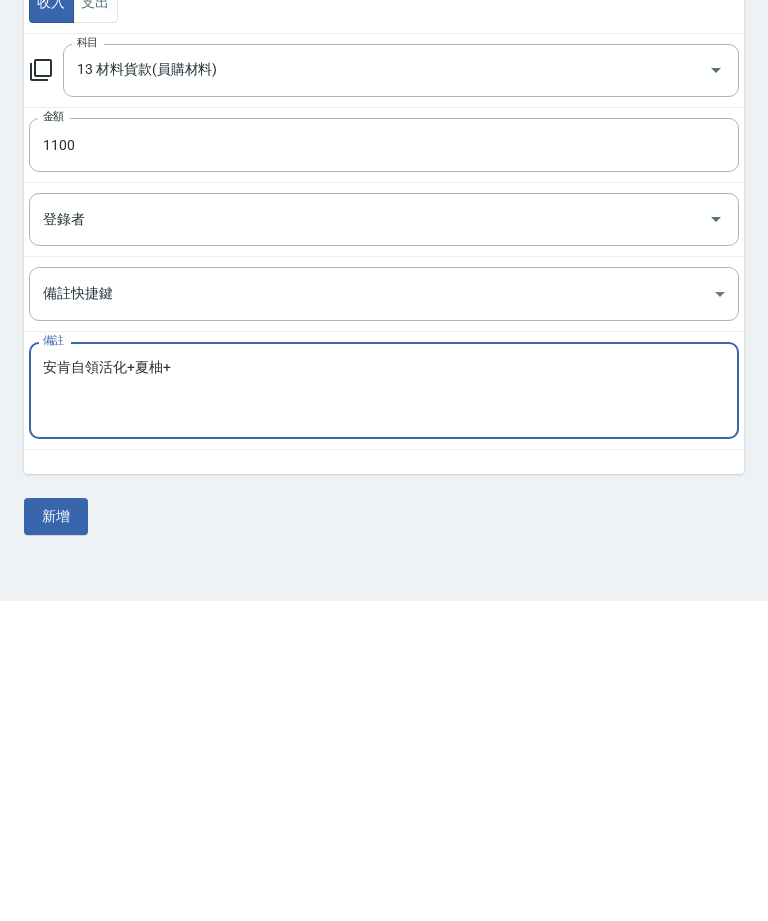type on "安肯自領活化+夏柚+" 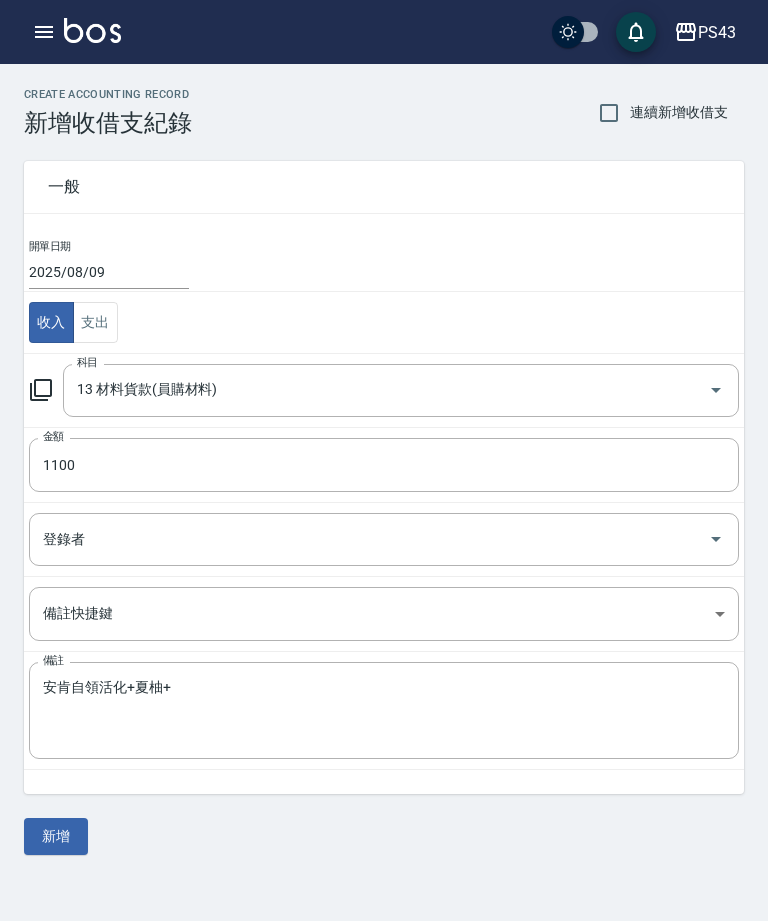 click at bounding box center [44, 32] 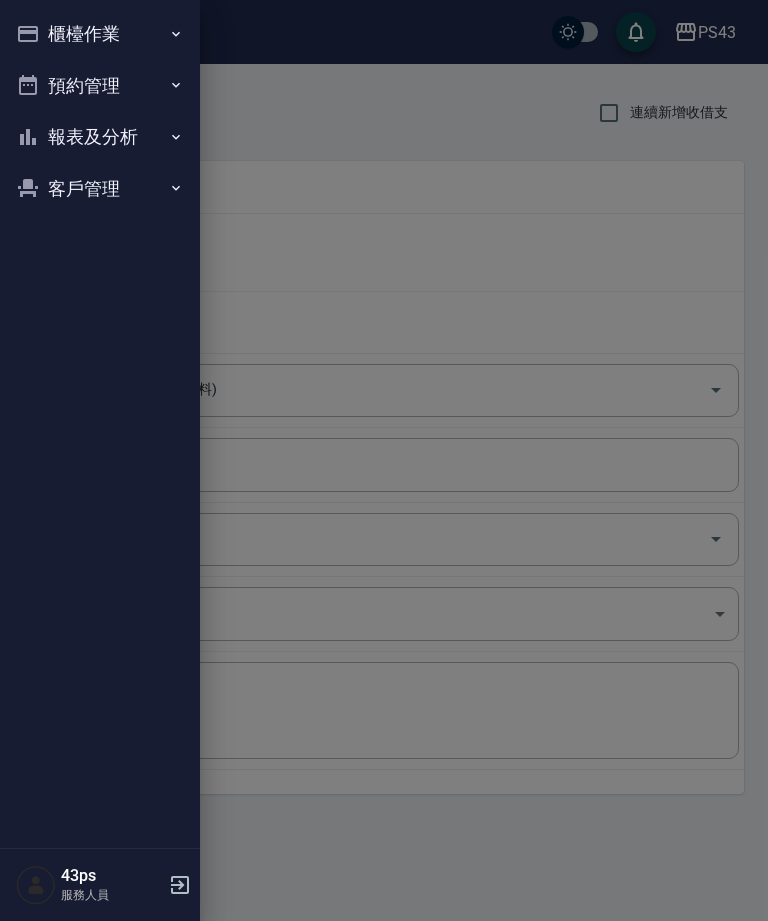 click on "報表及分析" at bounding box center (100, 137) 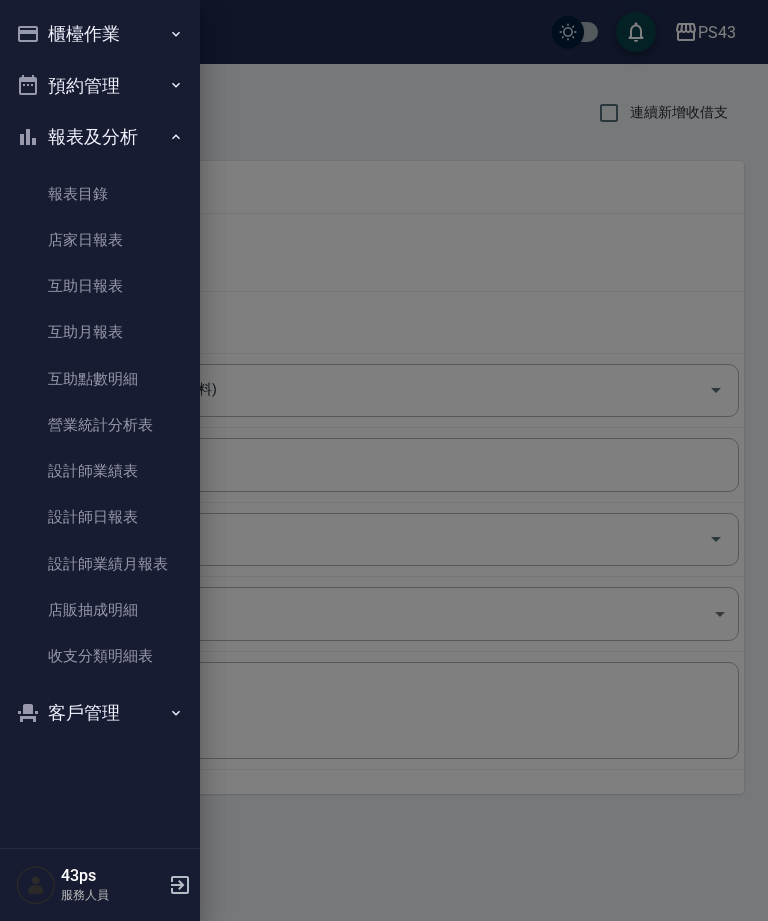 click on "設計師日報表" at bounding box center [100, 517] 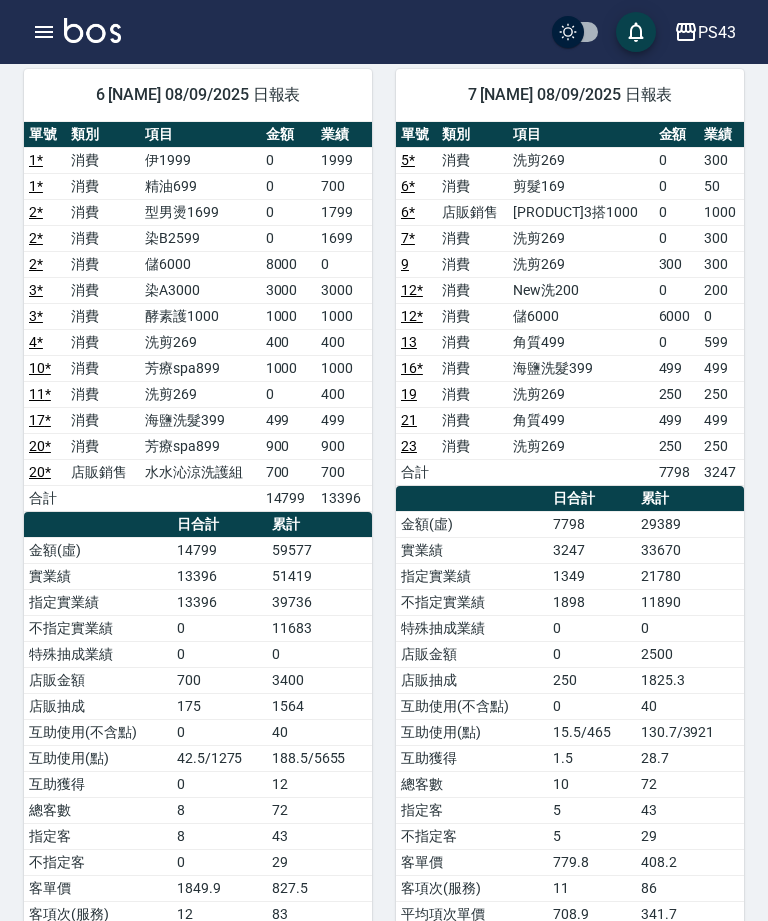scroll, scrollTop: 152, scrollLeft: 0, axis: vertical 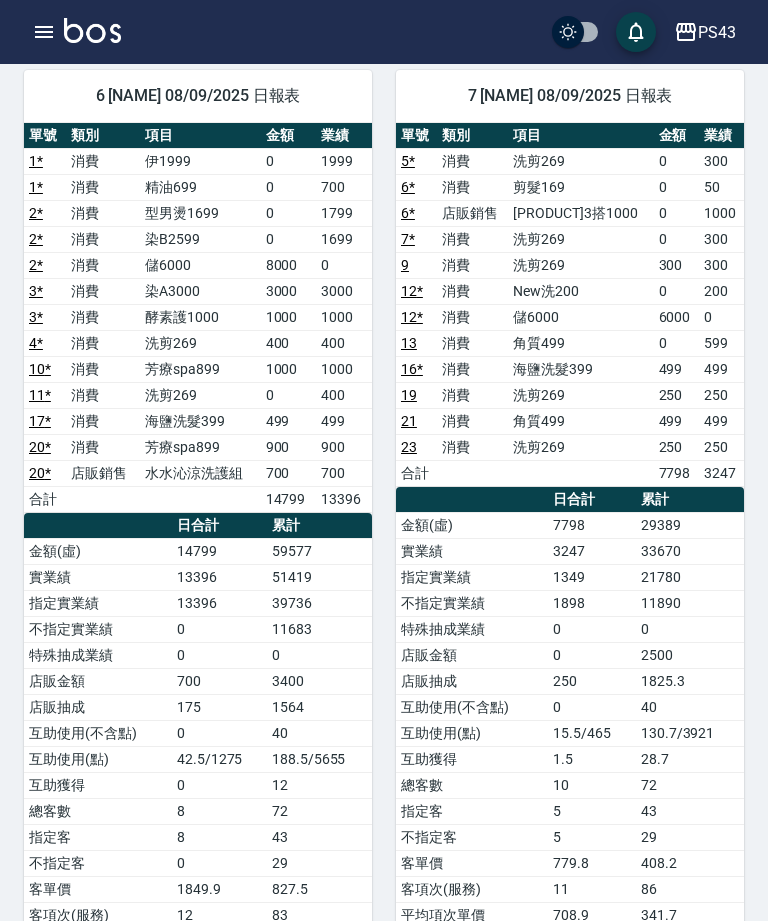 click 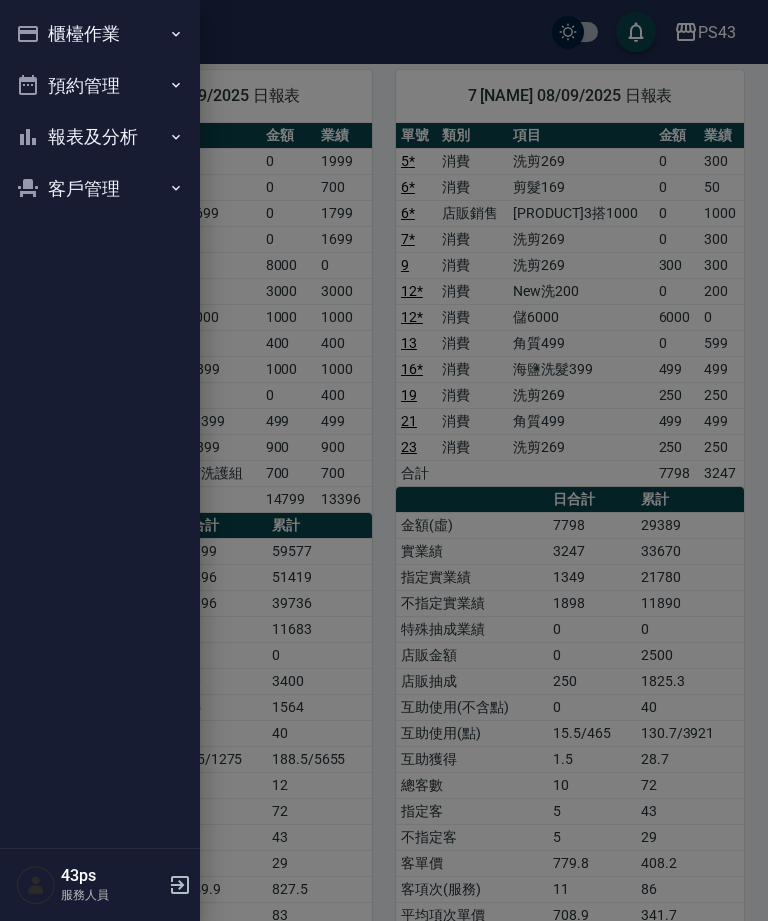 click on "報表及分析" at bounding box center [100, 137] 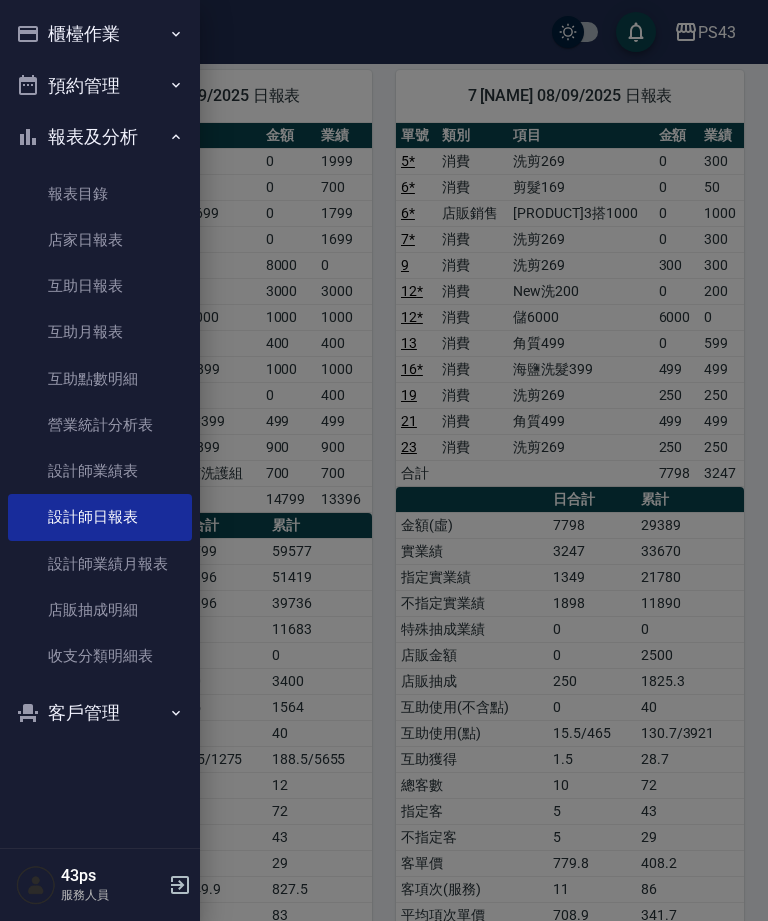 click on "互助日報表" at bounding box center [100, 286] 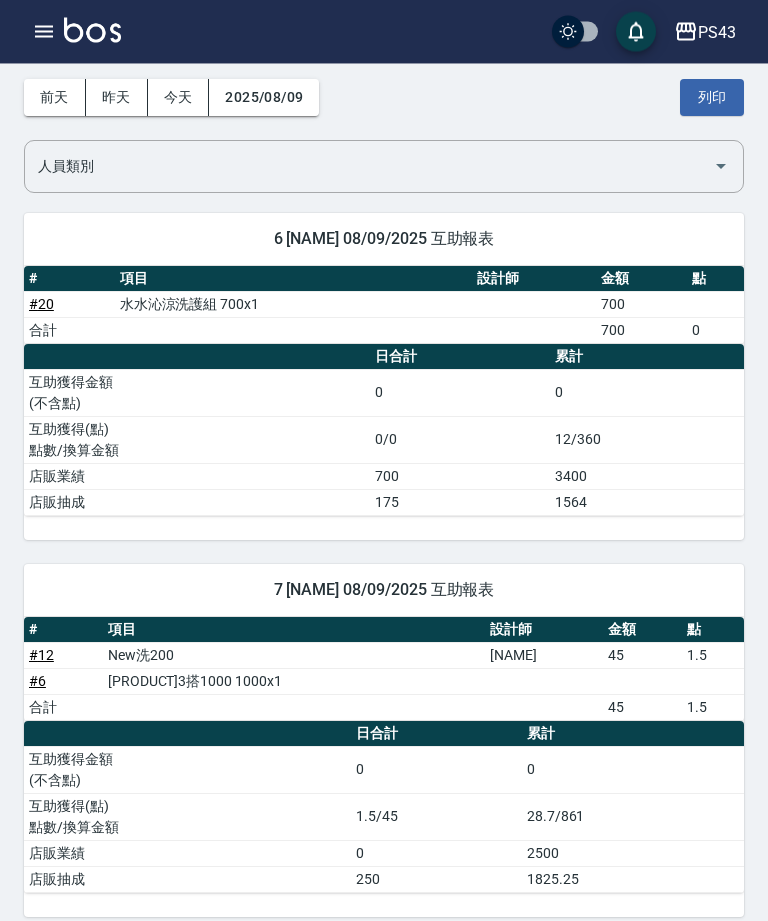scroll, scrollTop: 80, scrollLeft: 0, axis: vertical 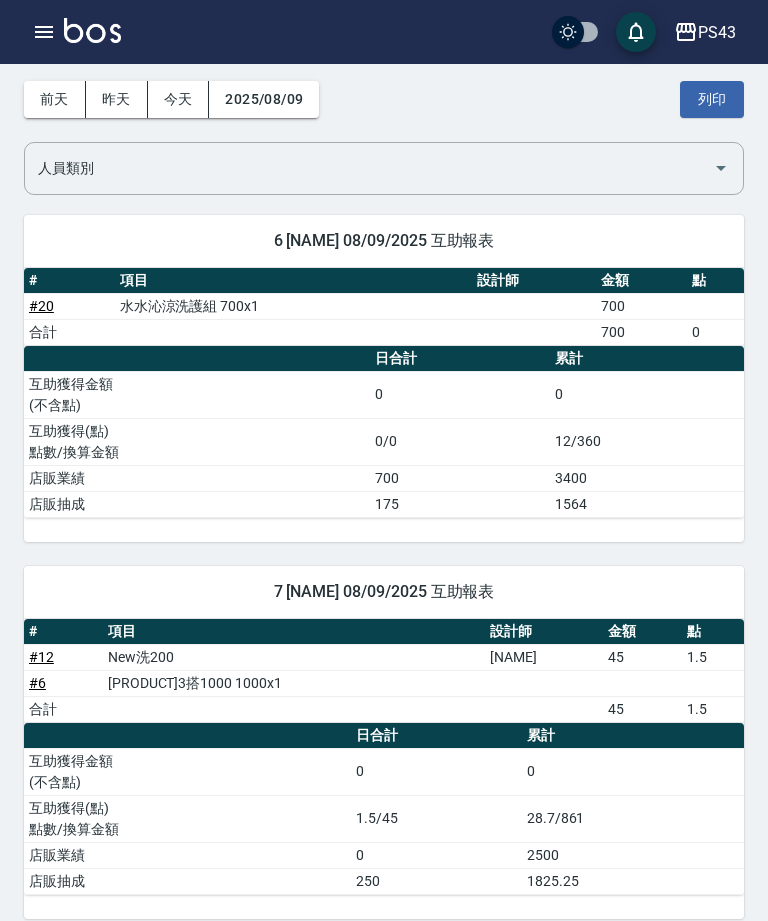 click 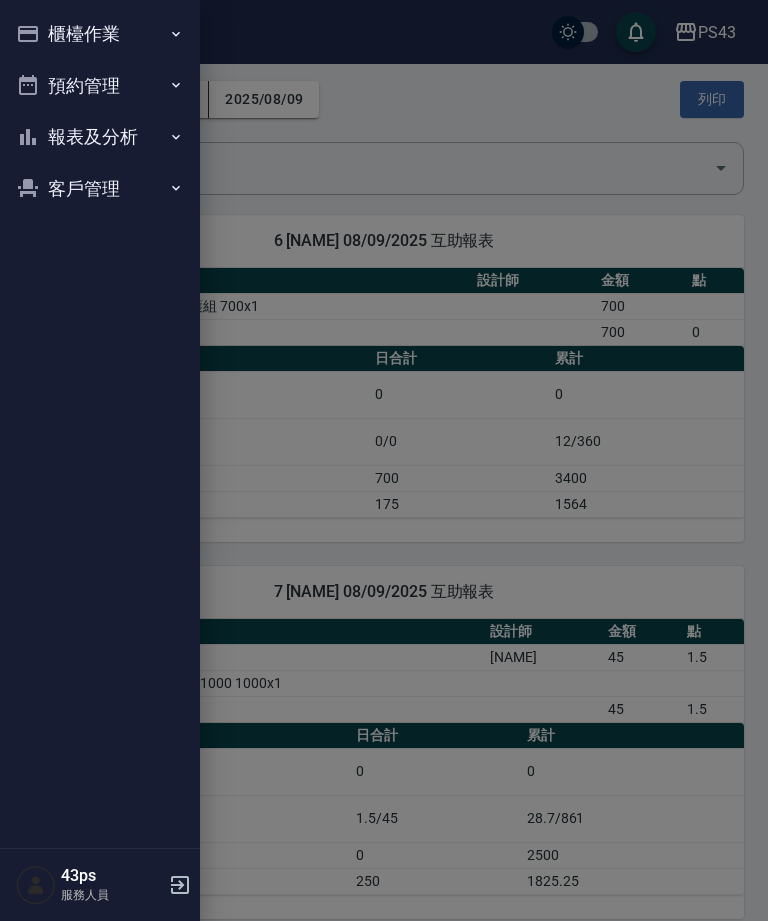 click on "櫃檯作業" at bounding box center [100, 34] 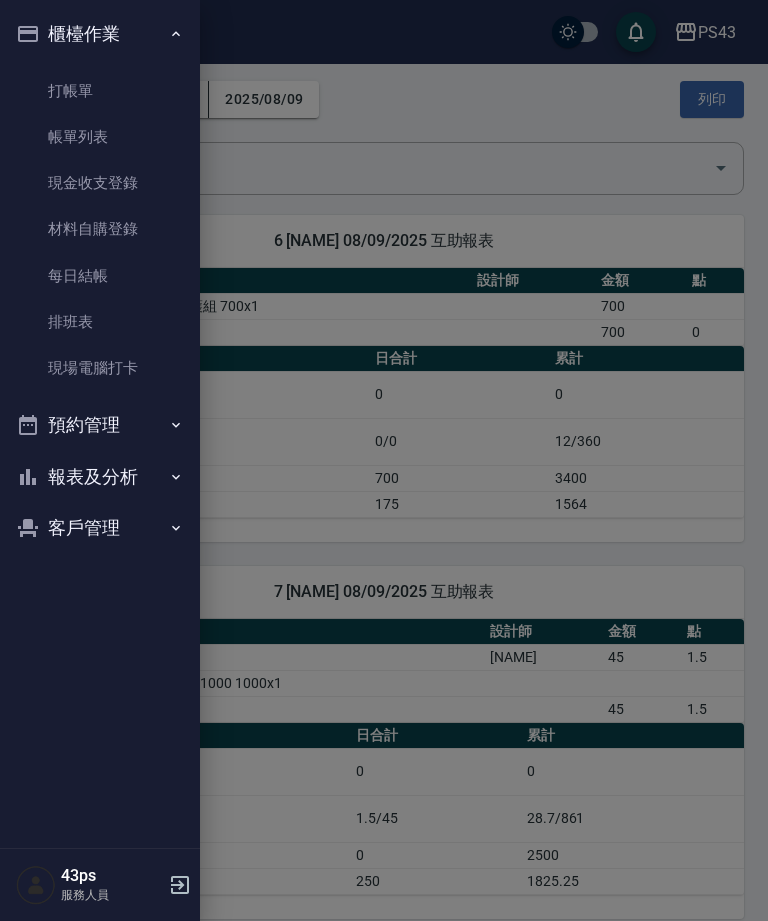 click on "帳單列表" at bounding box center [100, 137] 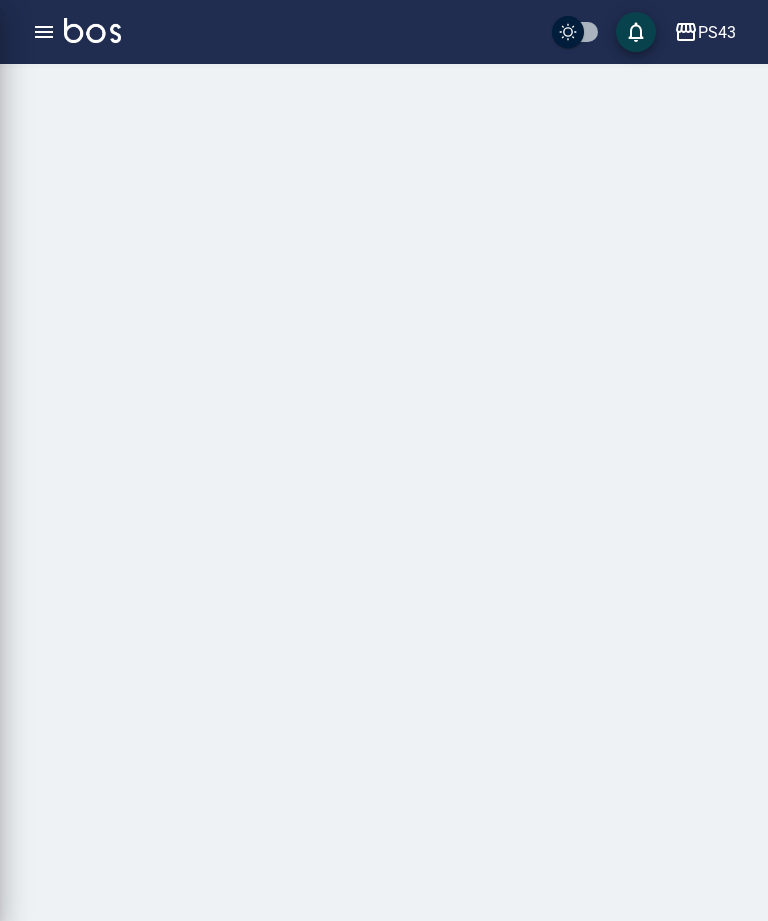 scroll, scrollTop: 0, scrollLeft: 0, axis: both 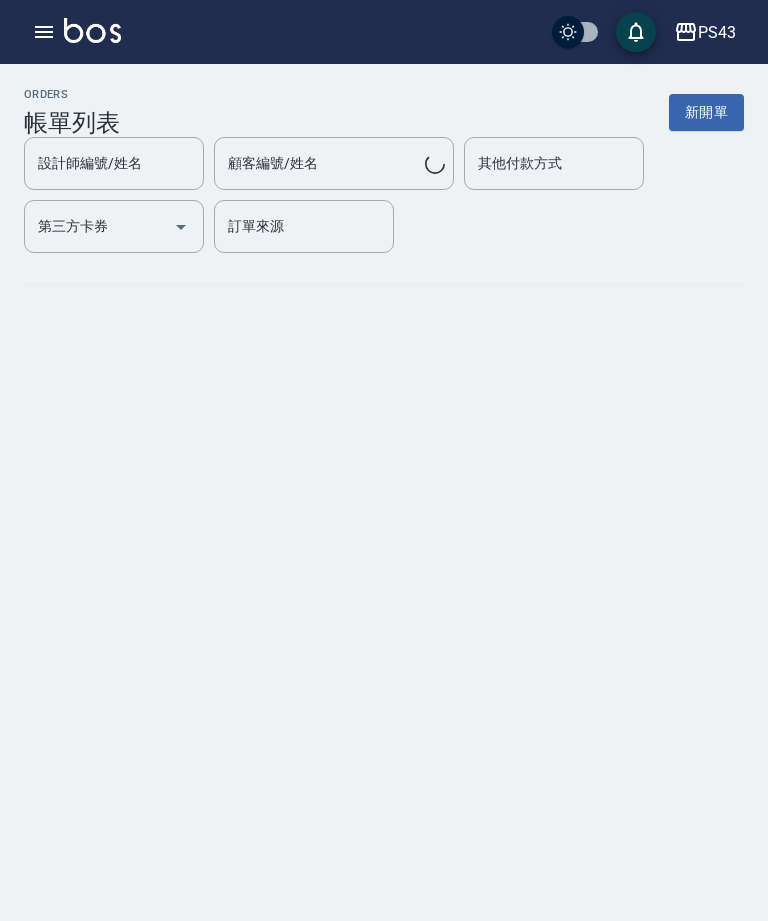 click at bounding box center (44, 32) 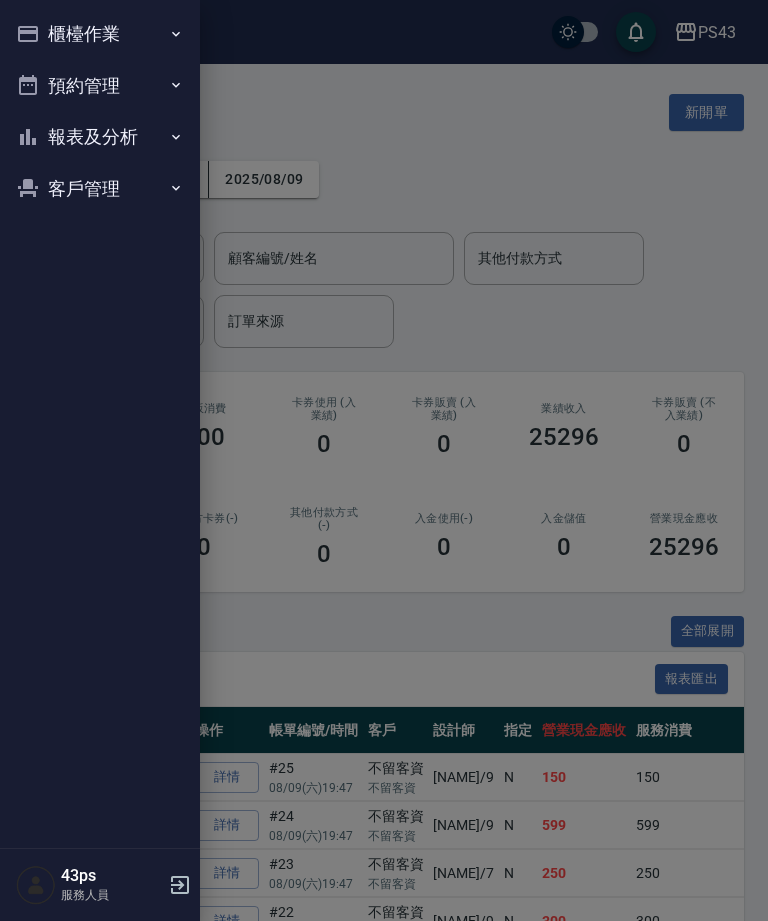 click on "櫃檯作業" at bounding box center [100, 34] 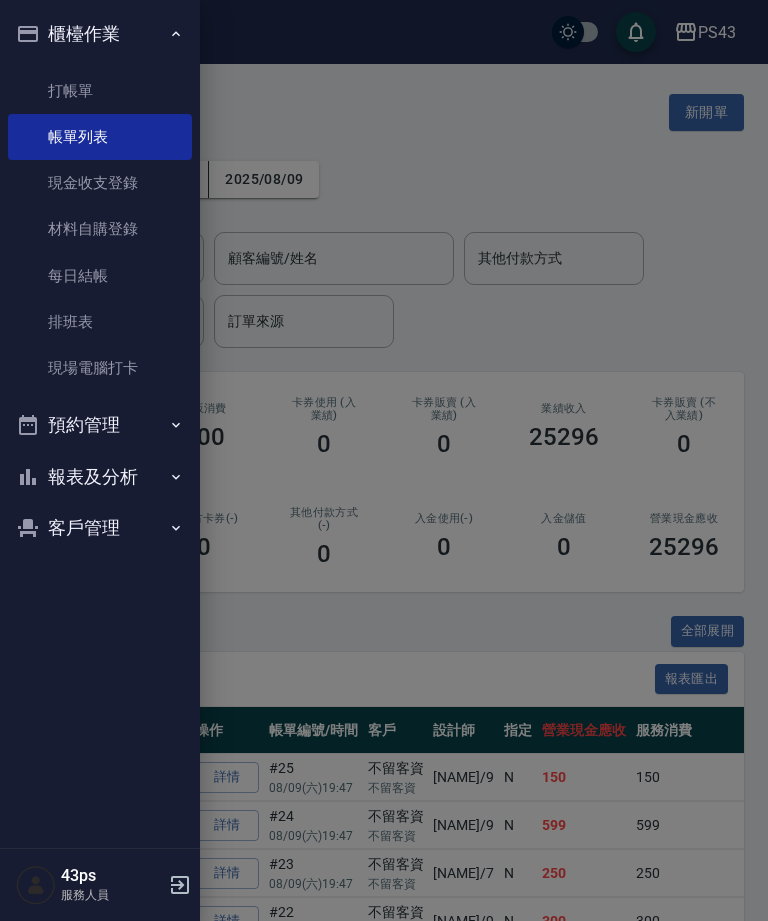 click on "現金收支登錄" at bounding box center (100, 183) 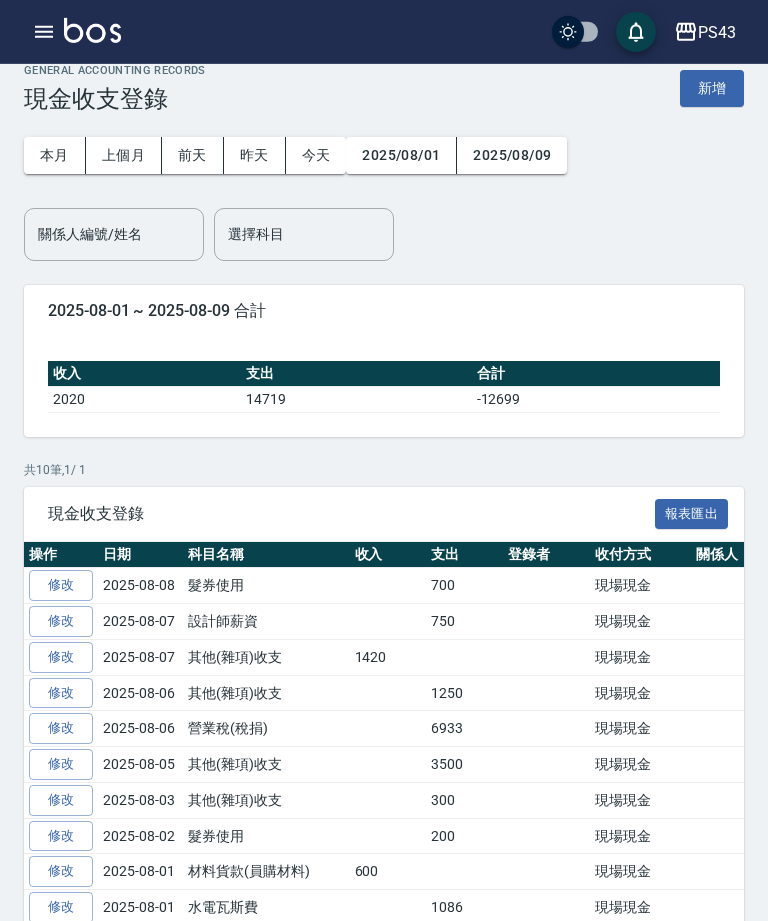 scroll, scrollTop: 37, scrollLeft: 0, axis: vertical 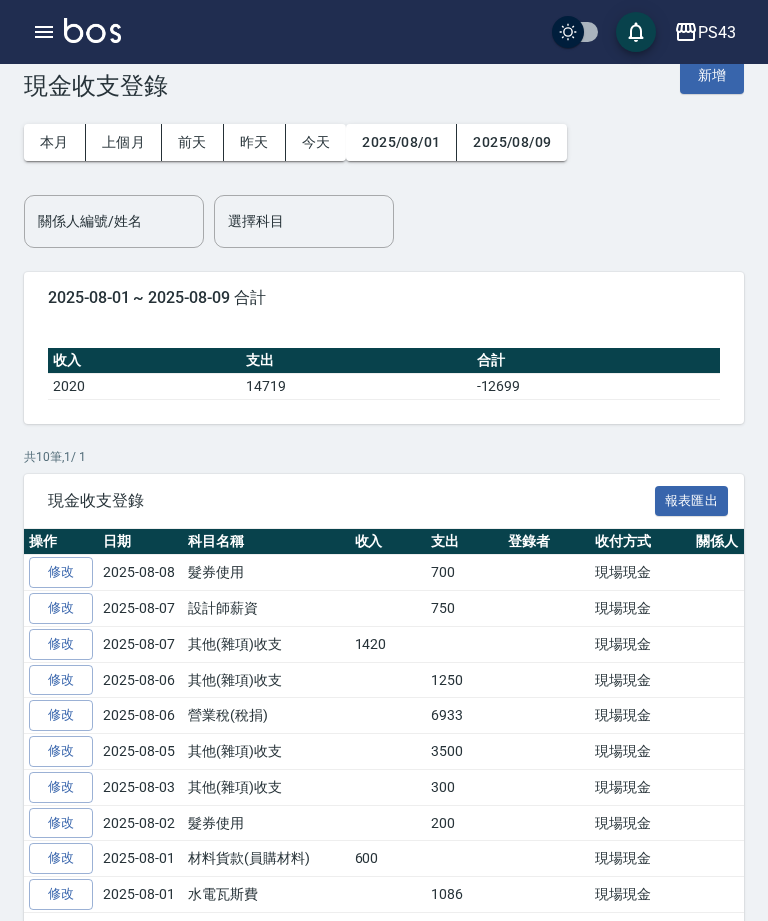 click on "新增" at bounding box center (712, 75) 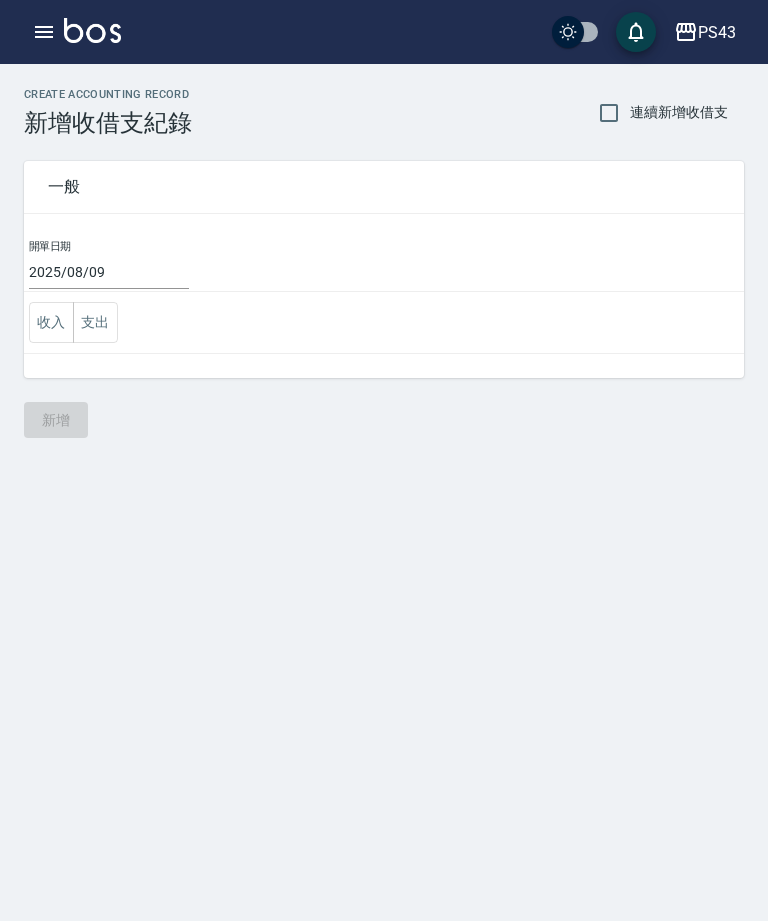 scroll, scrollTop: 0, scrollLeft: 0, axis: both 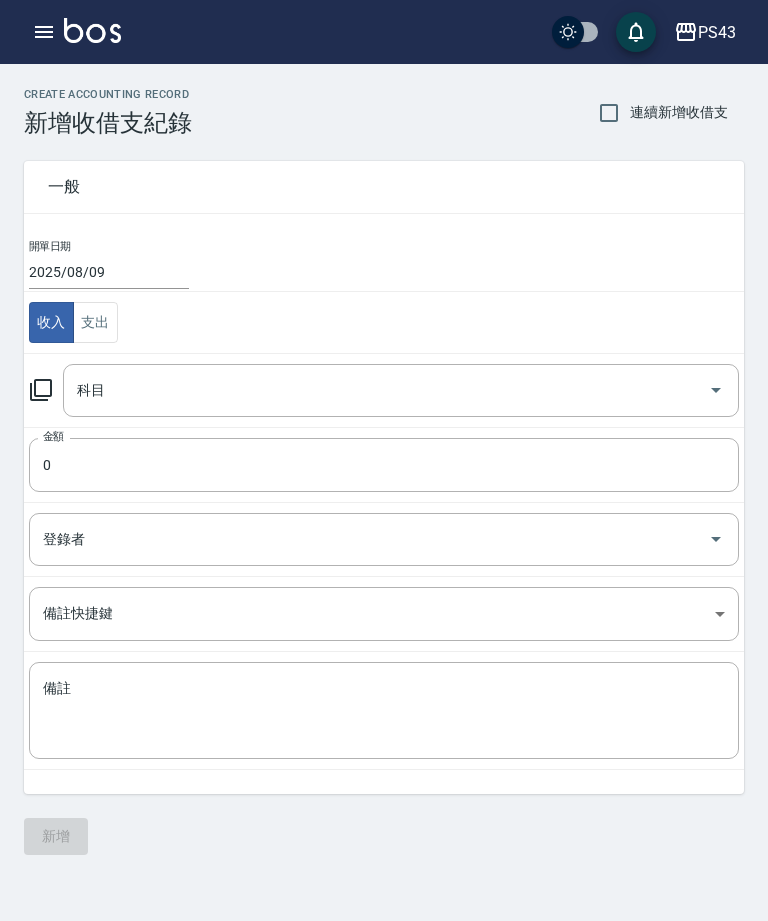 click 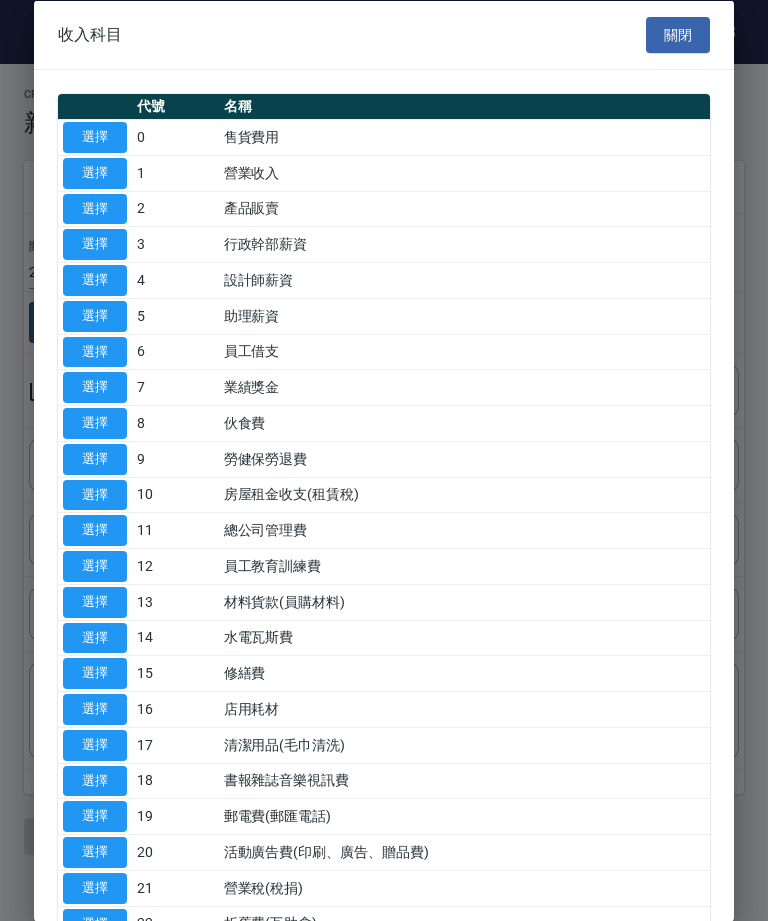 click on "選擇" at bounding box center (95, 601) 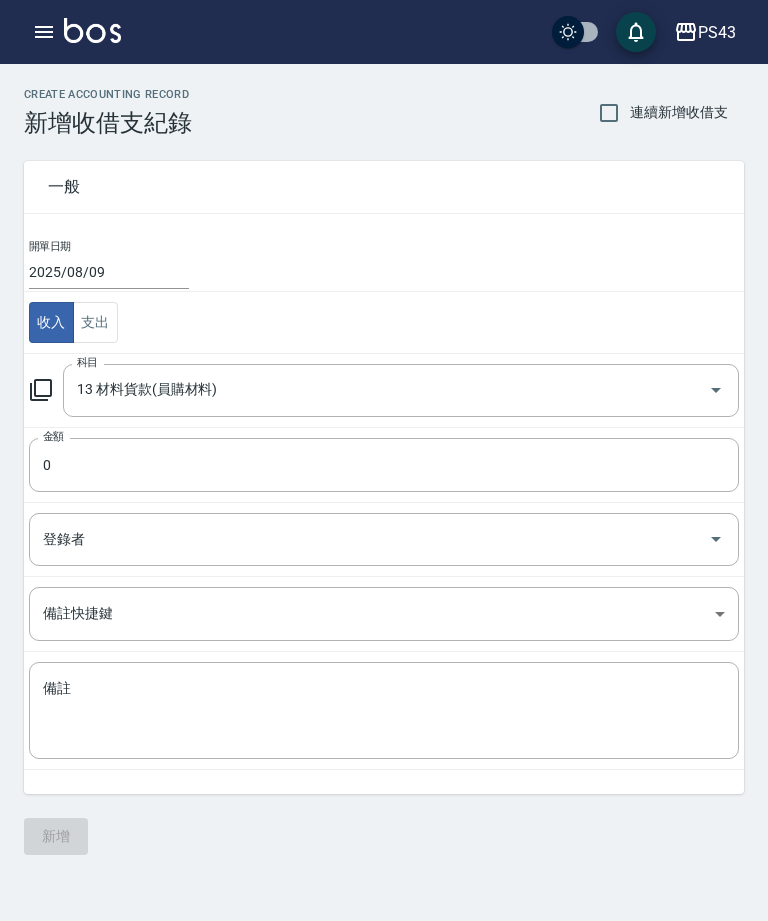 click on "0" at bounding box center [384, 465] 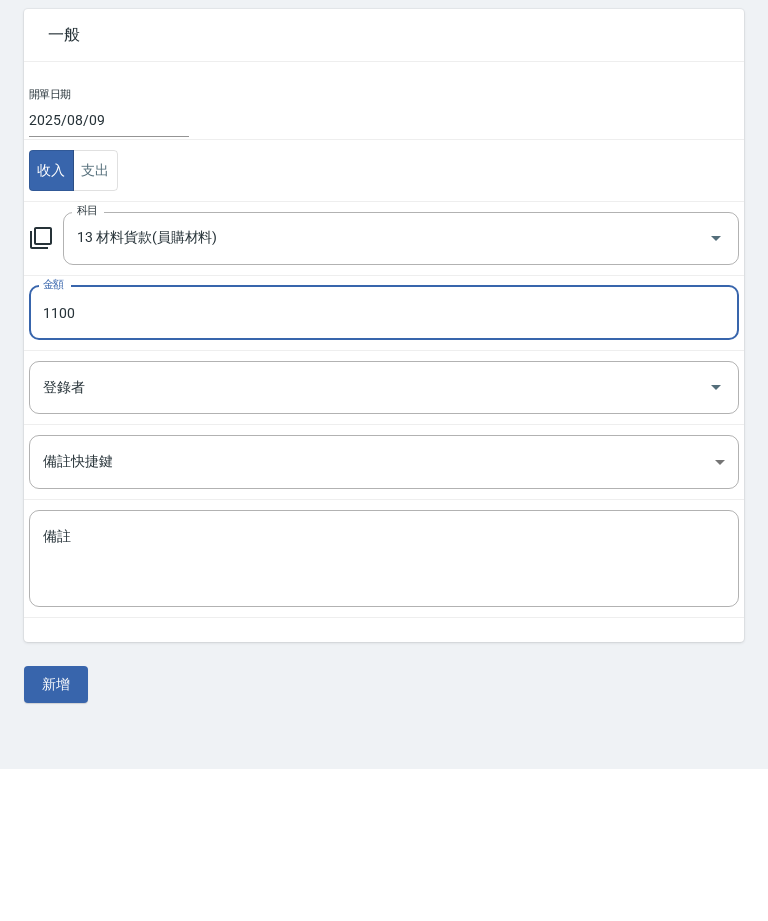 type on "1100" 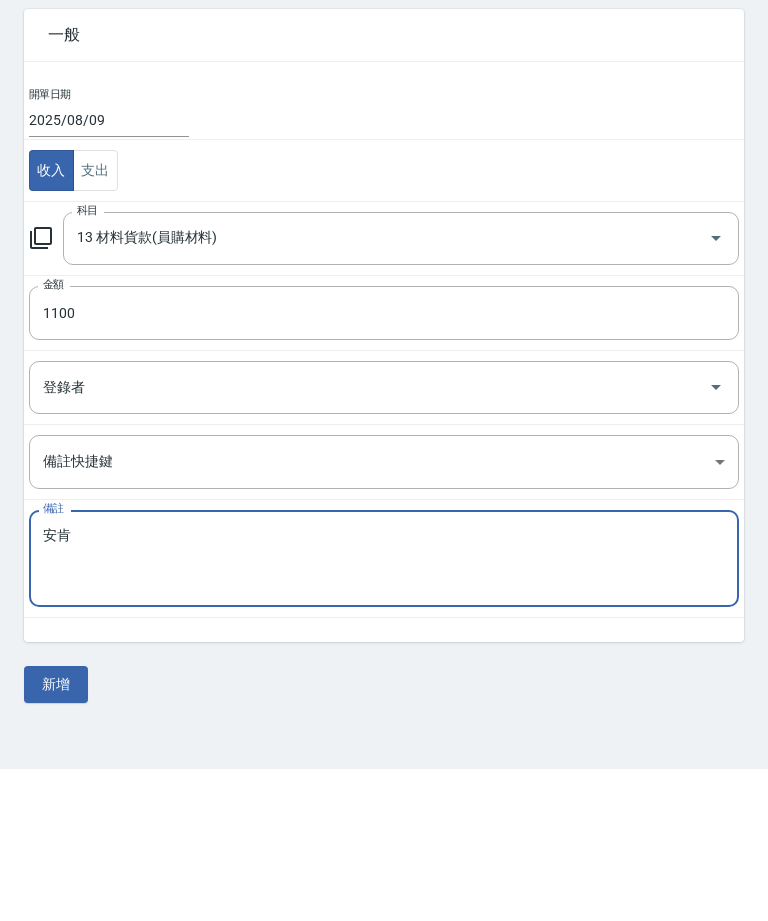 scroll, scrollTop: 64, scrollLeft: 0, axis: vertical 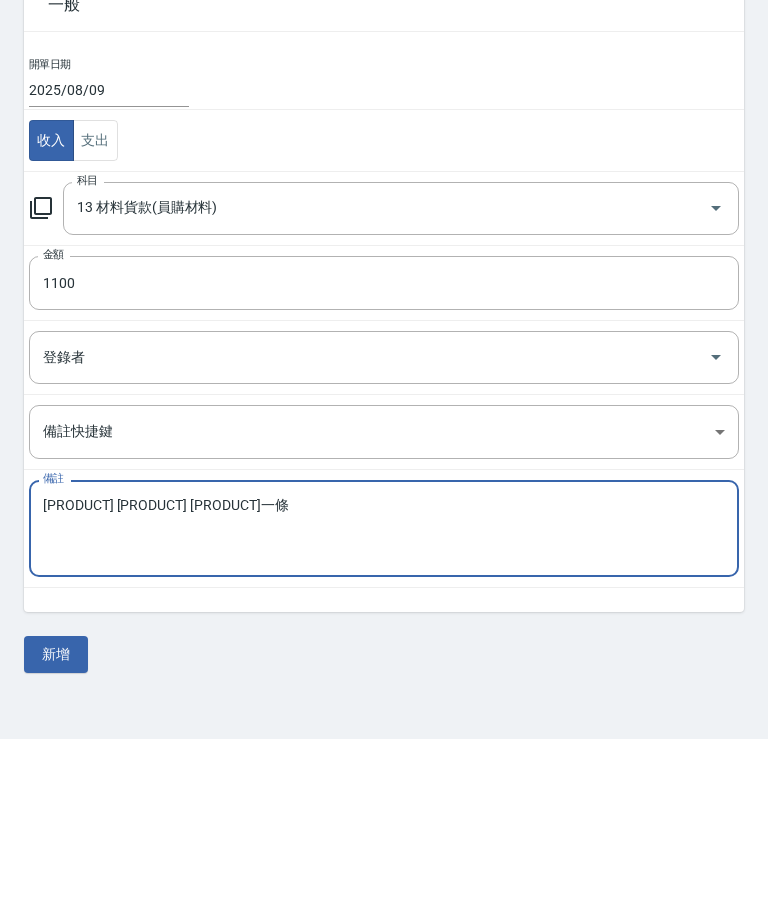 type on "[PRODUCT] [PRODUCT] [PRODUCT]一條" 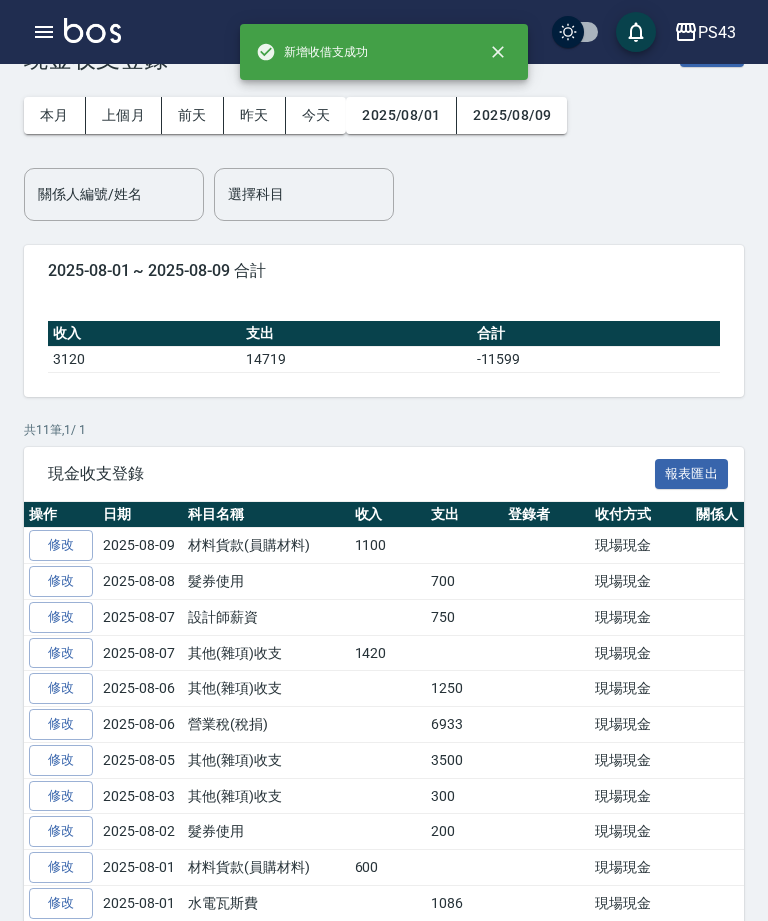 scroll, scrollTop: 0, scrollLeft: 0, axis: both 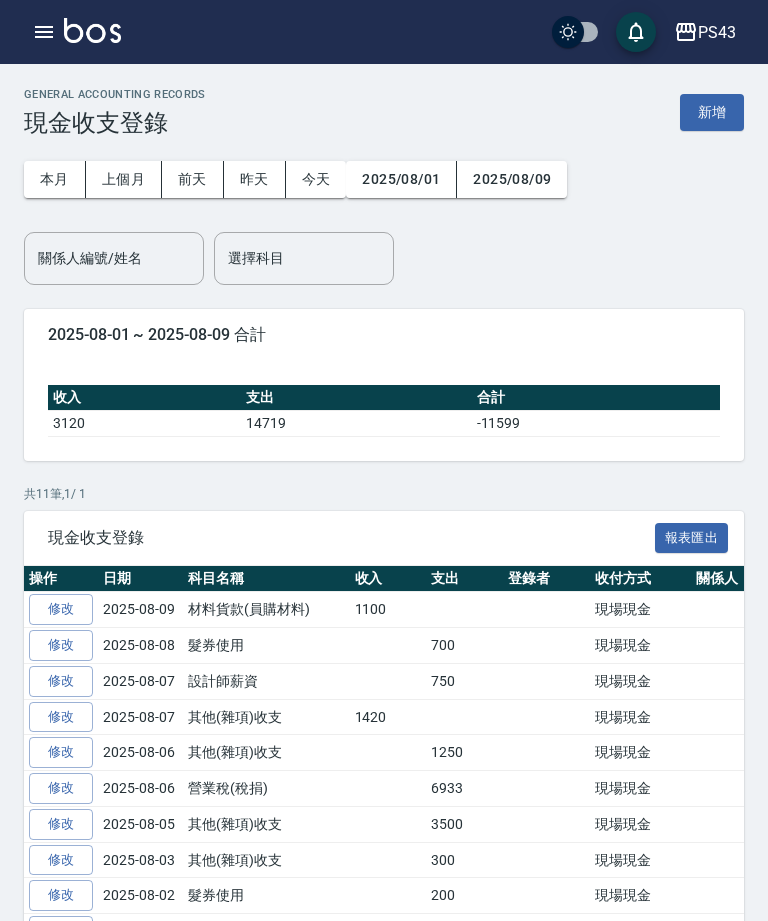 click on "PS43 登出" at bounding box center (384, 32) 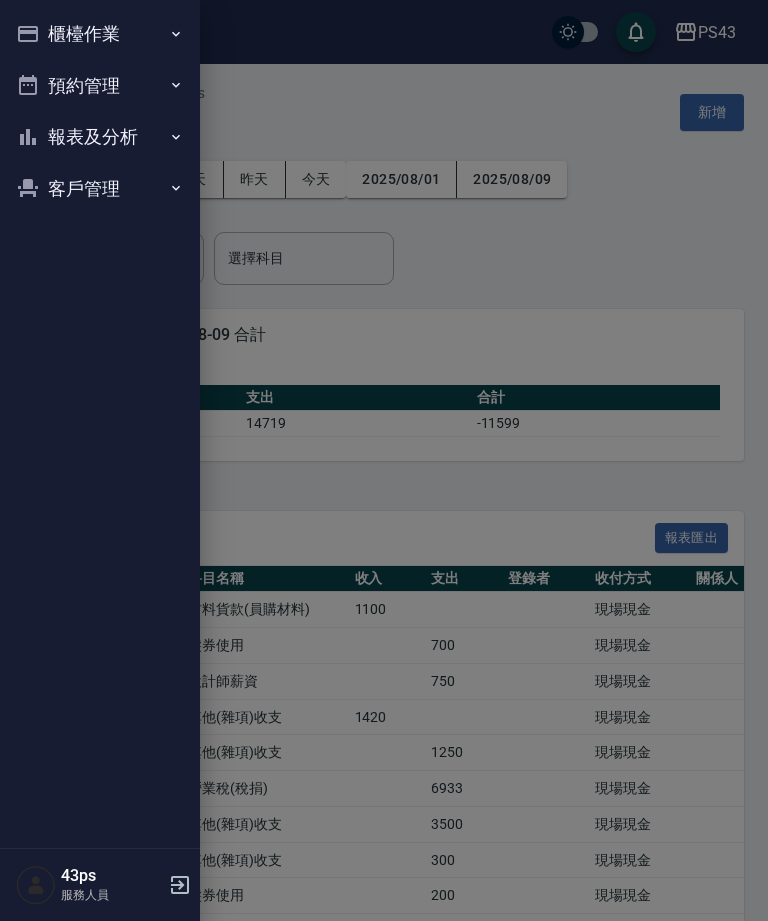 click 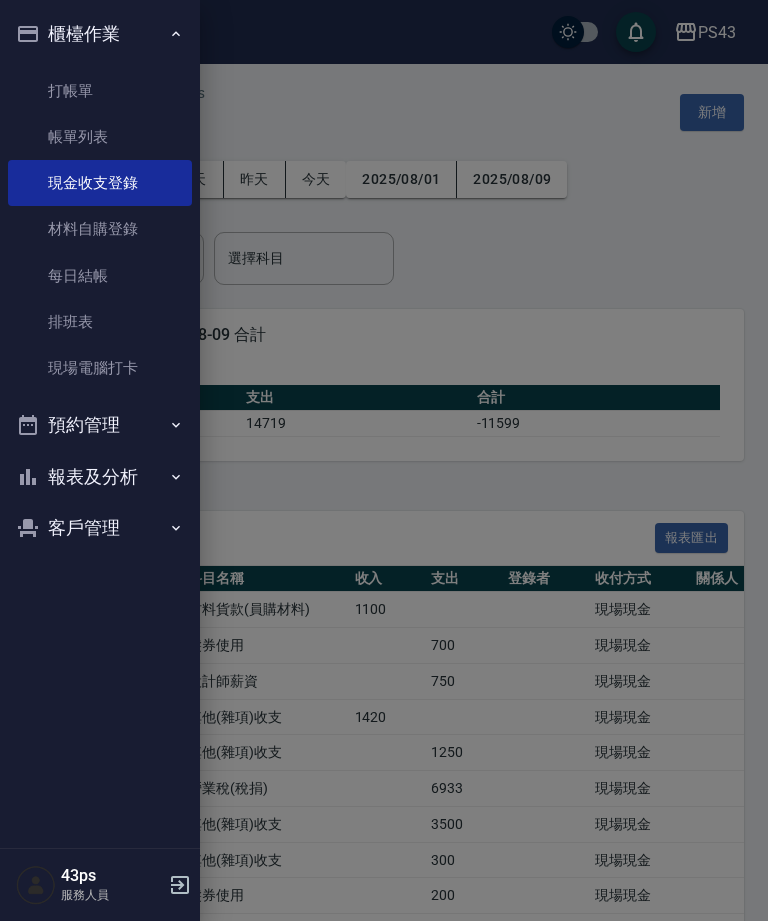 click on "打帳單" at bounding box center (100, 91) 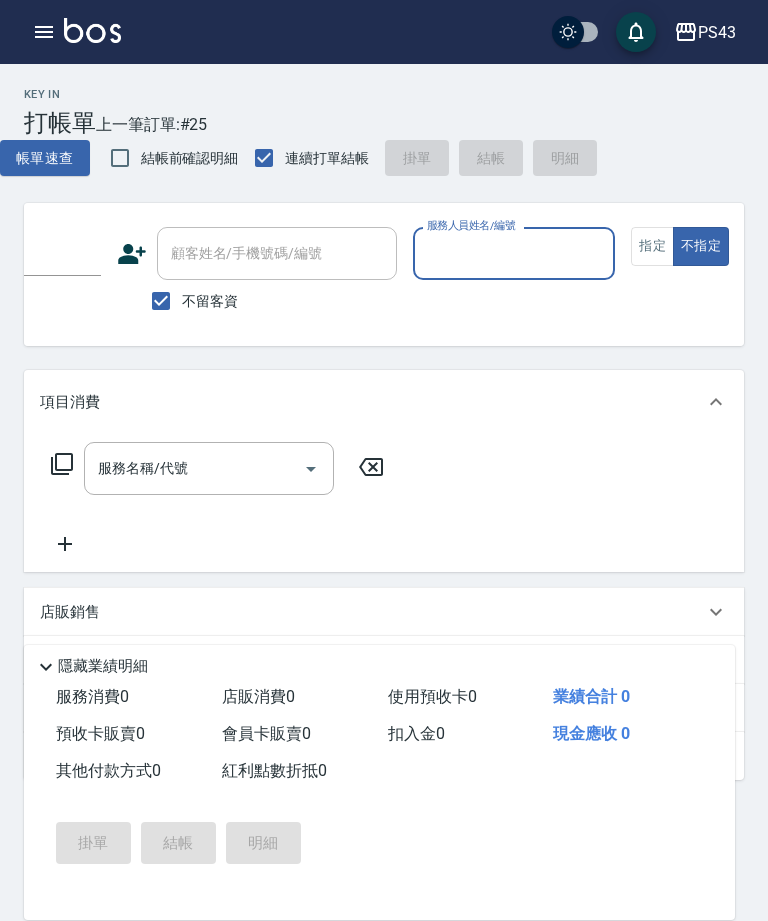 scroll, scrollTop: 0, scrollLeft: 167, axis: horizontal 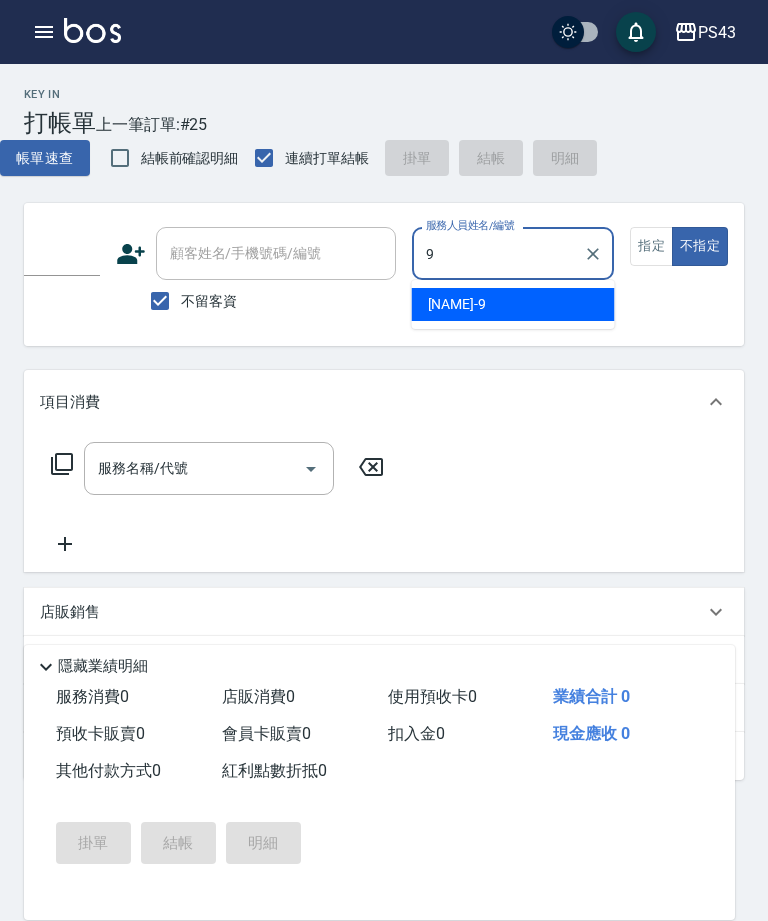 click on "[NAME] -9" at bounding box center [513, 304] 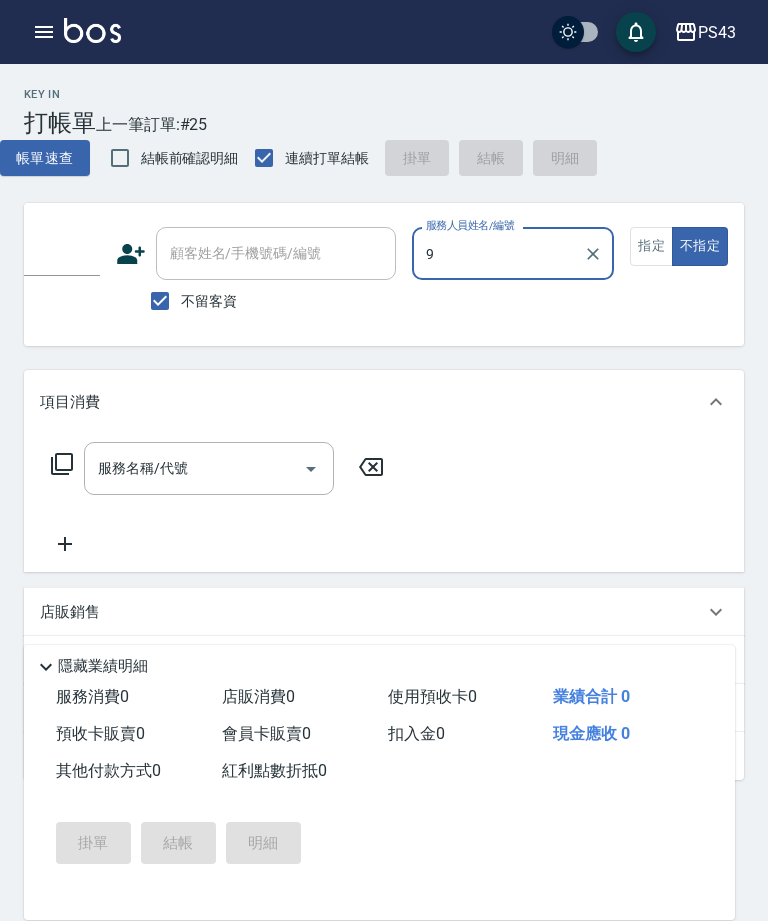 type on "[NAME]-9" 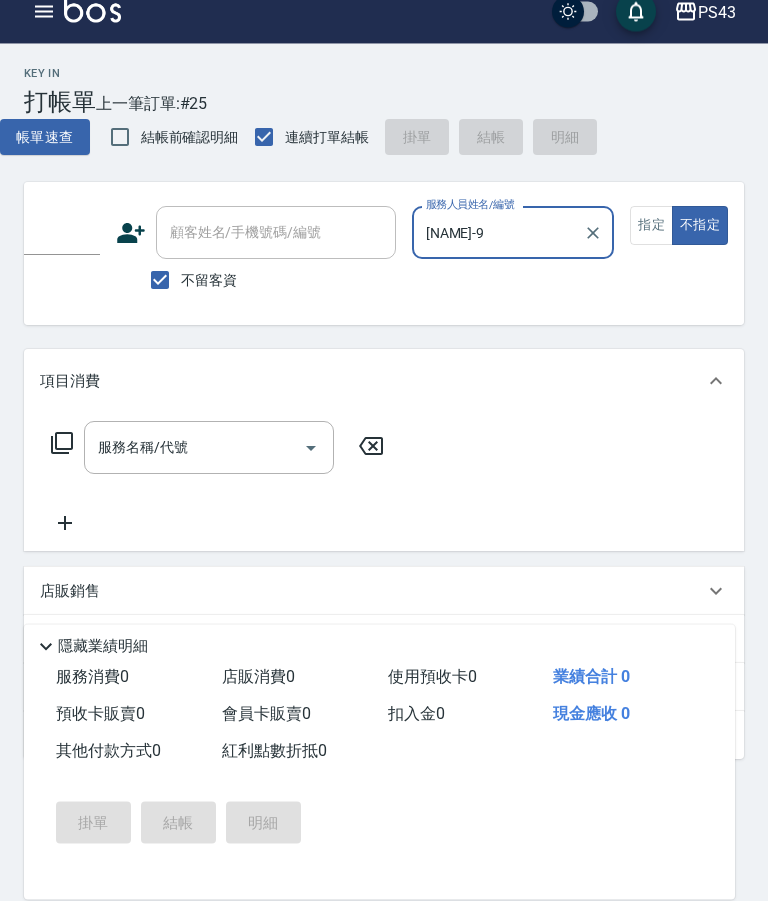 click on "服務名稱/代號" at bounding box center (194, 468) 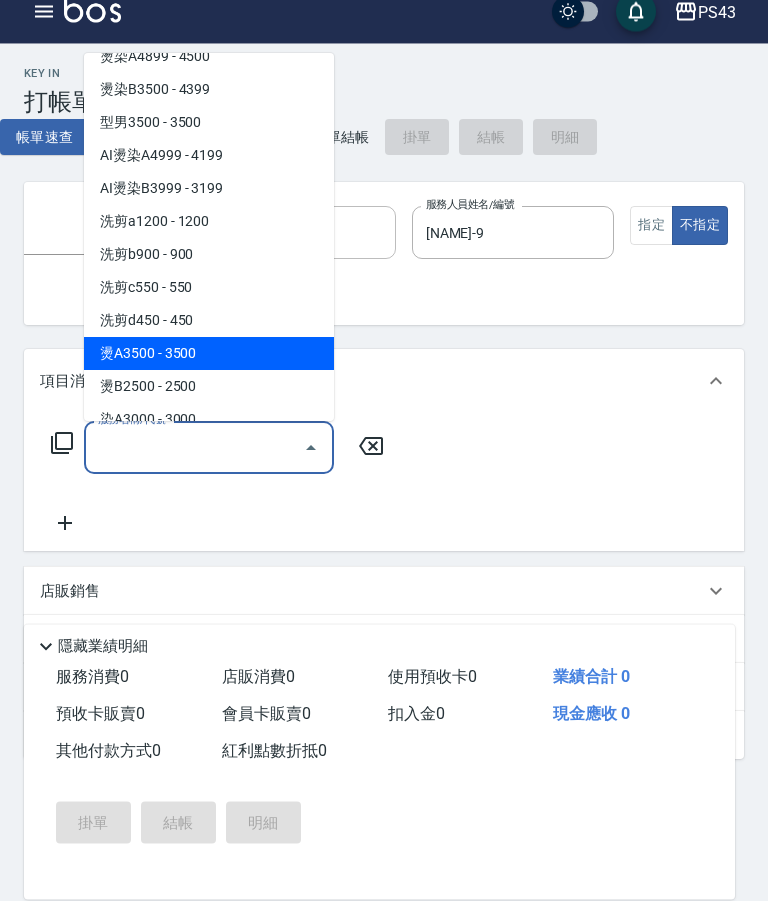 scroll, scrollTop: 23, scrollLeft: 0, axis: vertical 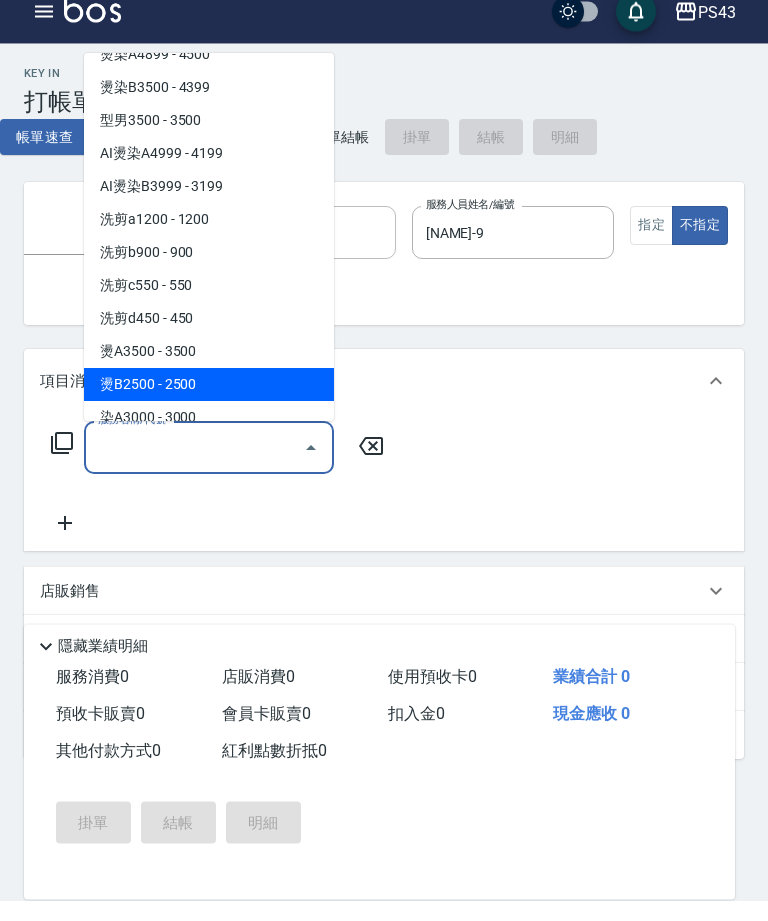 click on "燙B2500 - 2500" at bounding box center [209, 405] 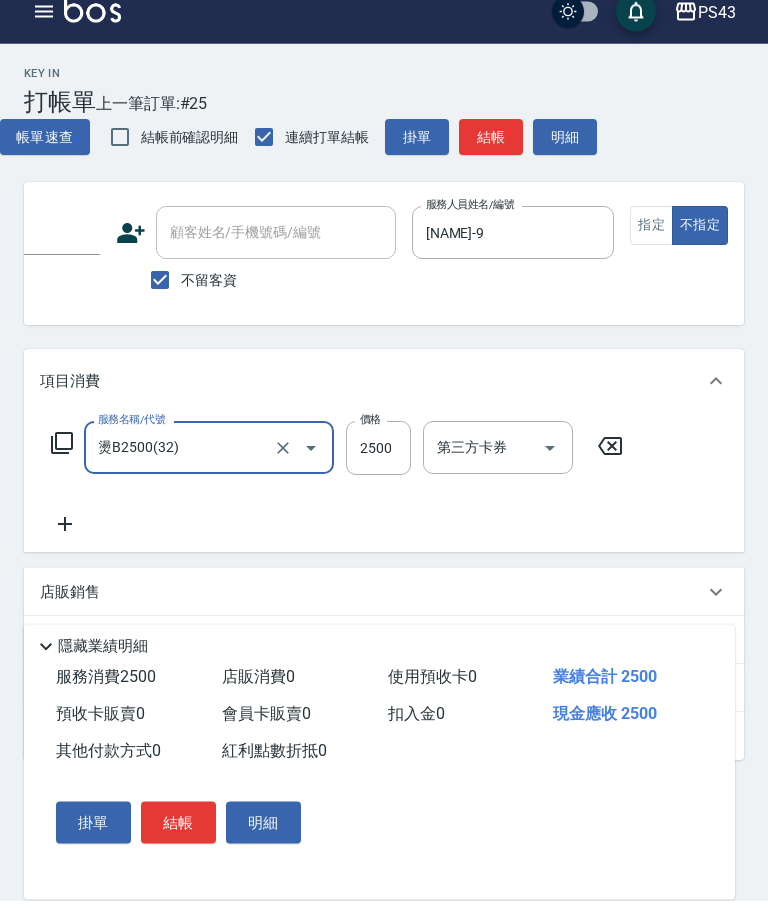 type on "燙B2500(32)" 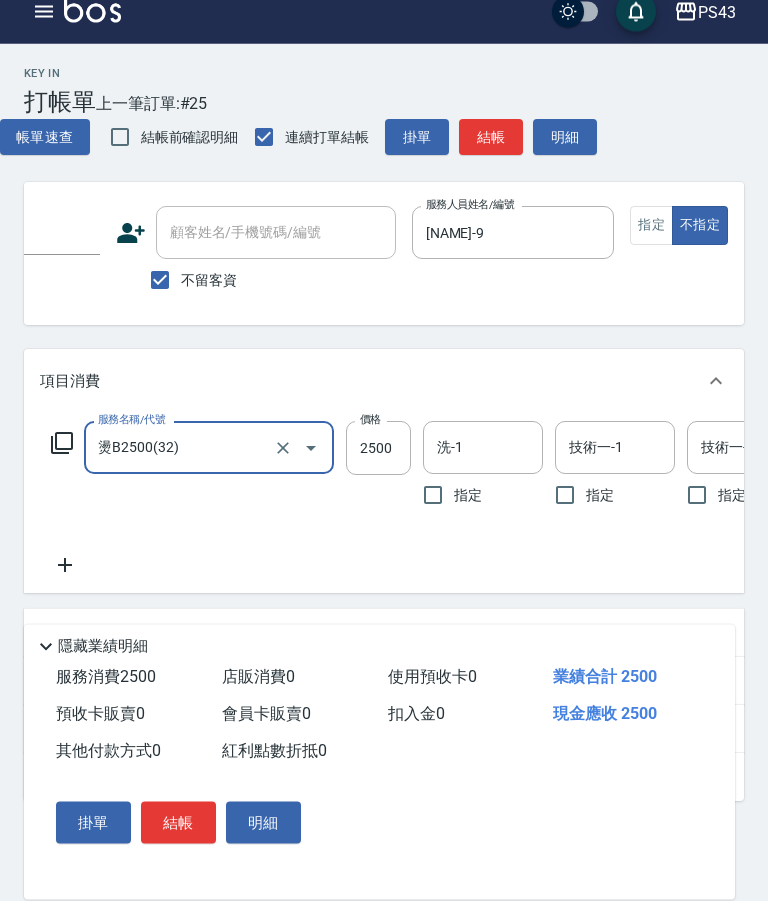 click on "2500" at bounding box center (378, 469) 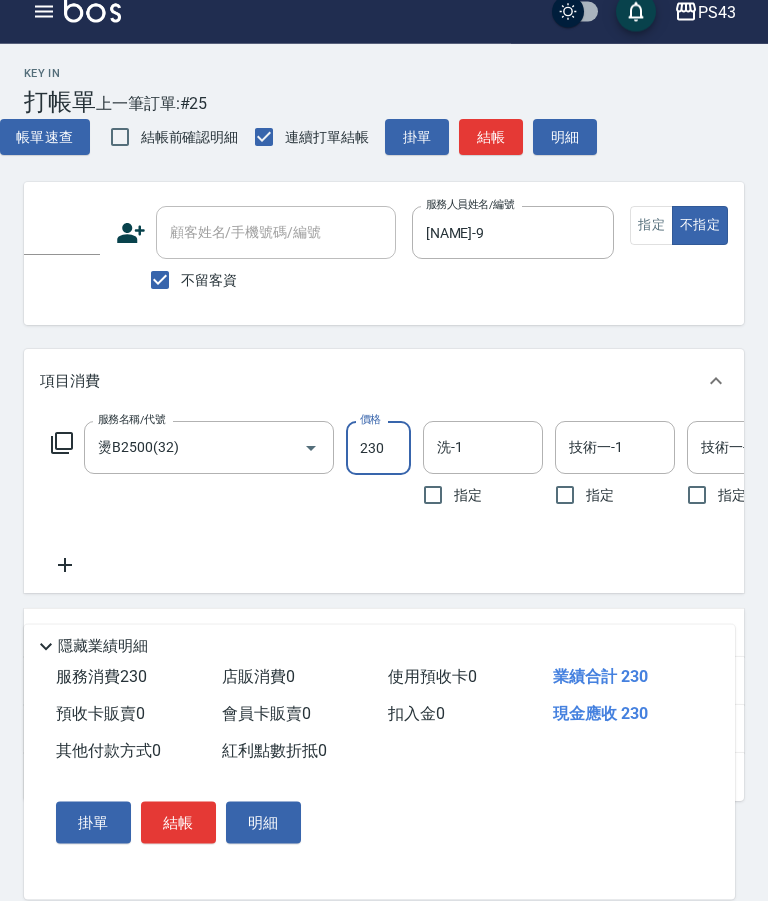 type on "2300" 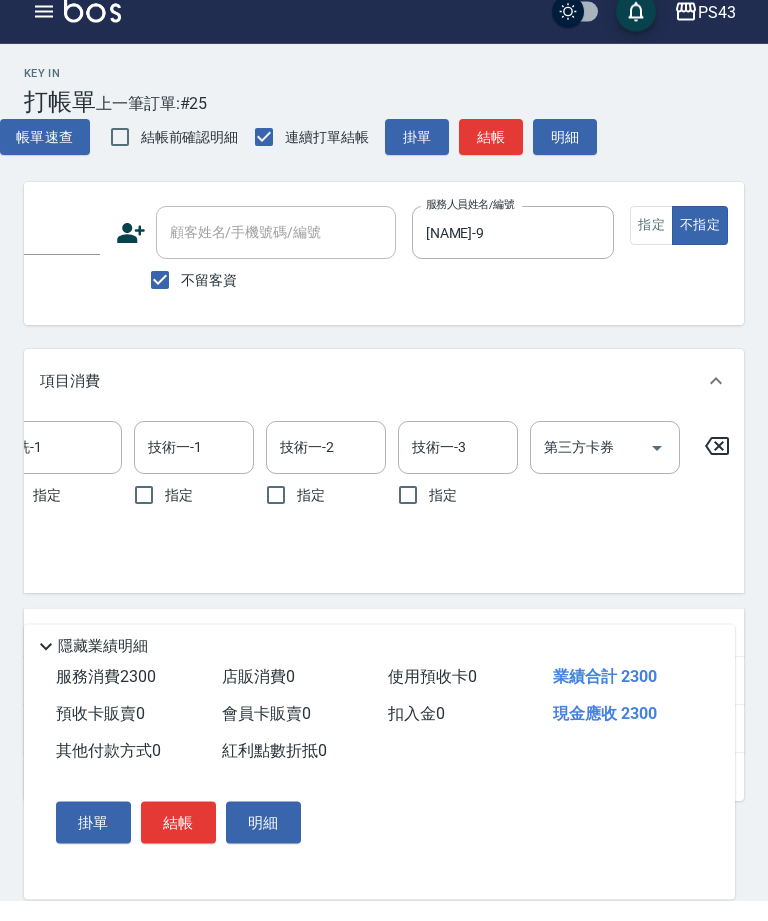 scroll, scrollTop: 0, scrollLeft: 419, axis: horizontal 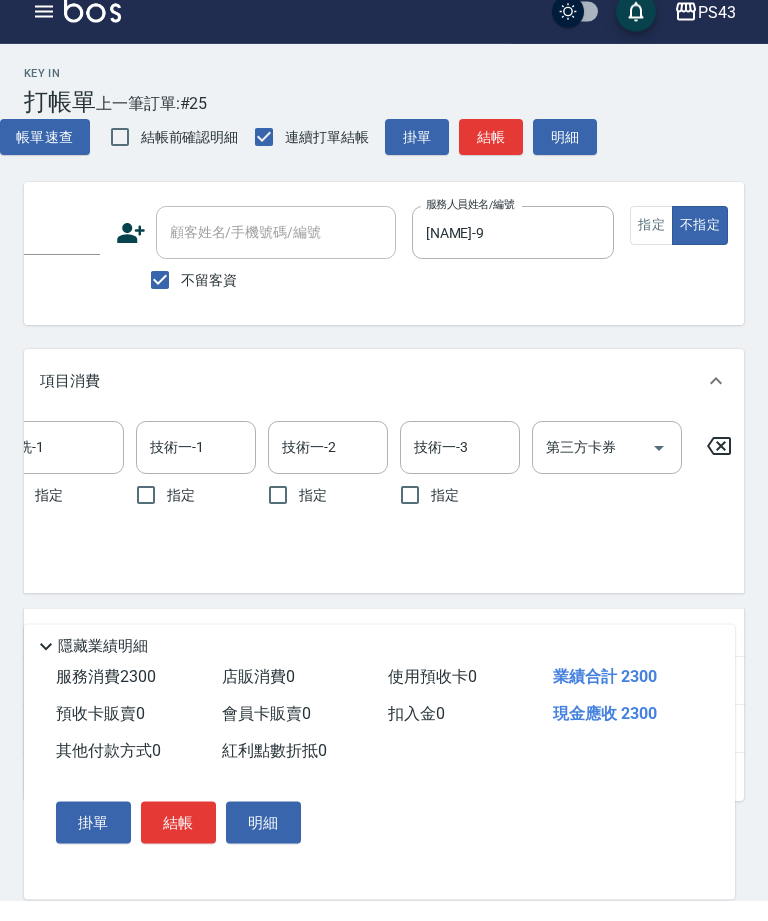 click 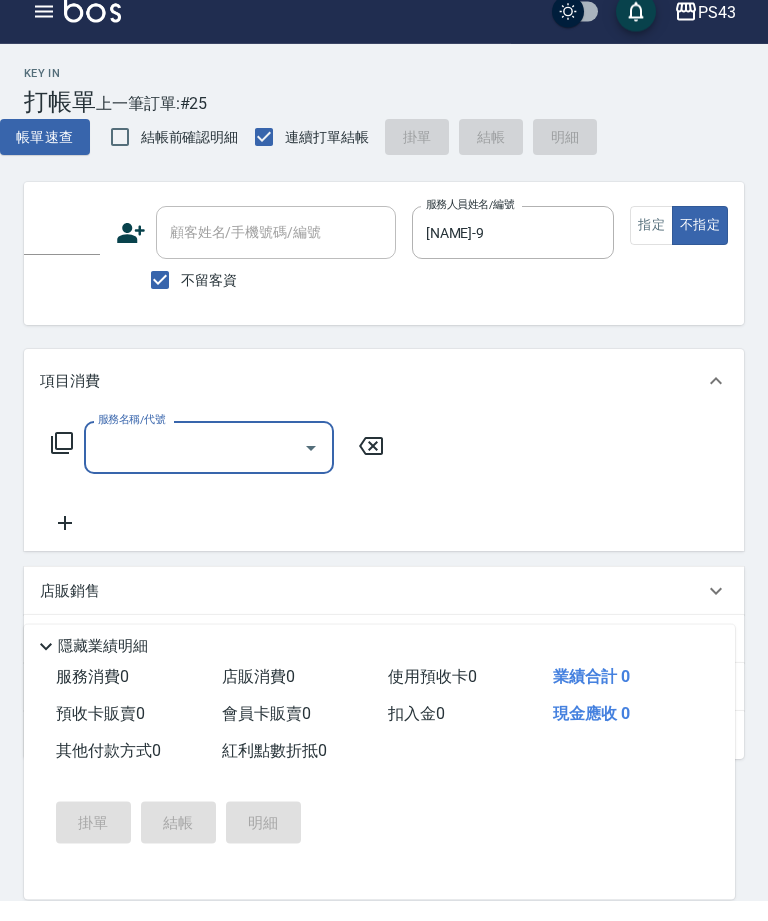 scroll, scrollTop: 0, scrollLeft: 0, axis: both 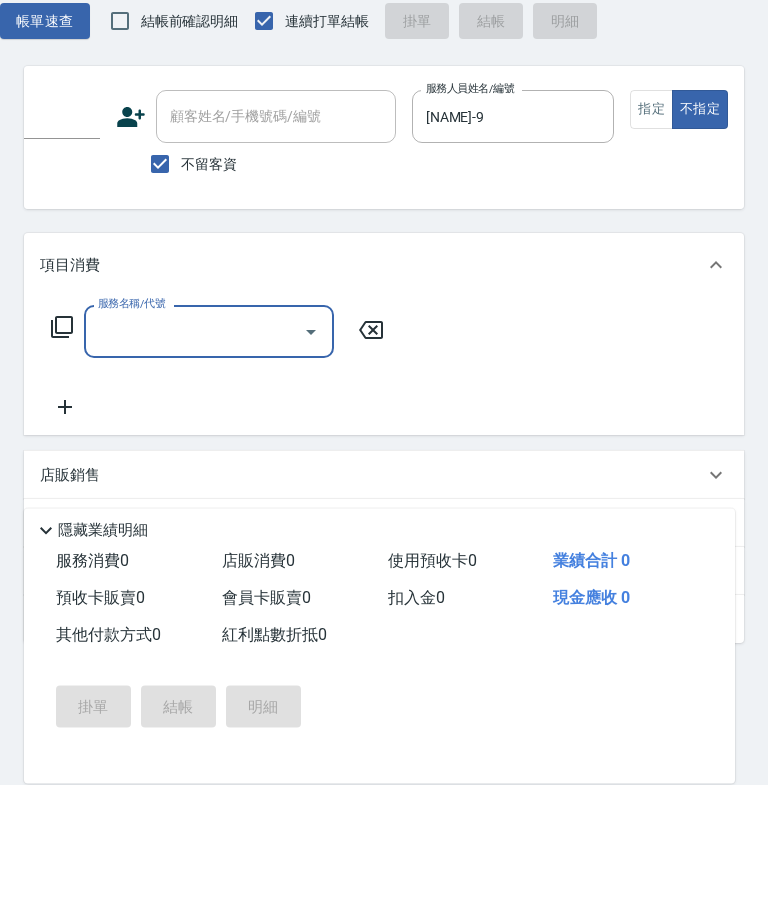 click 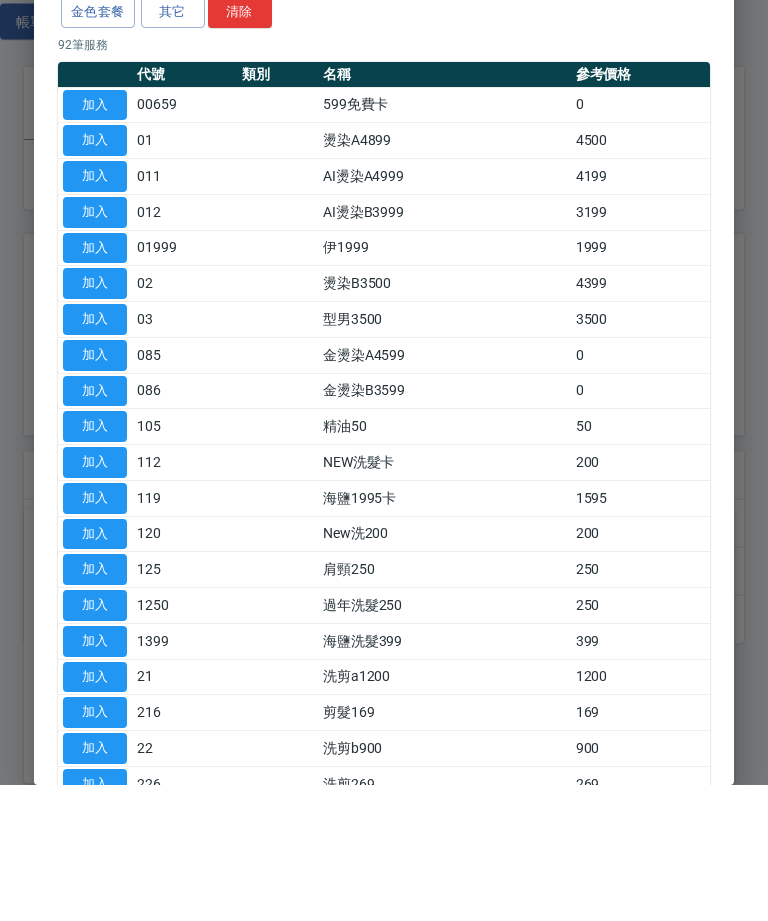 scroll, scrollTop: 93, scrollLeft: 0, axis: vertical 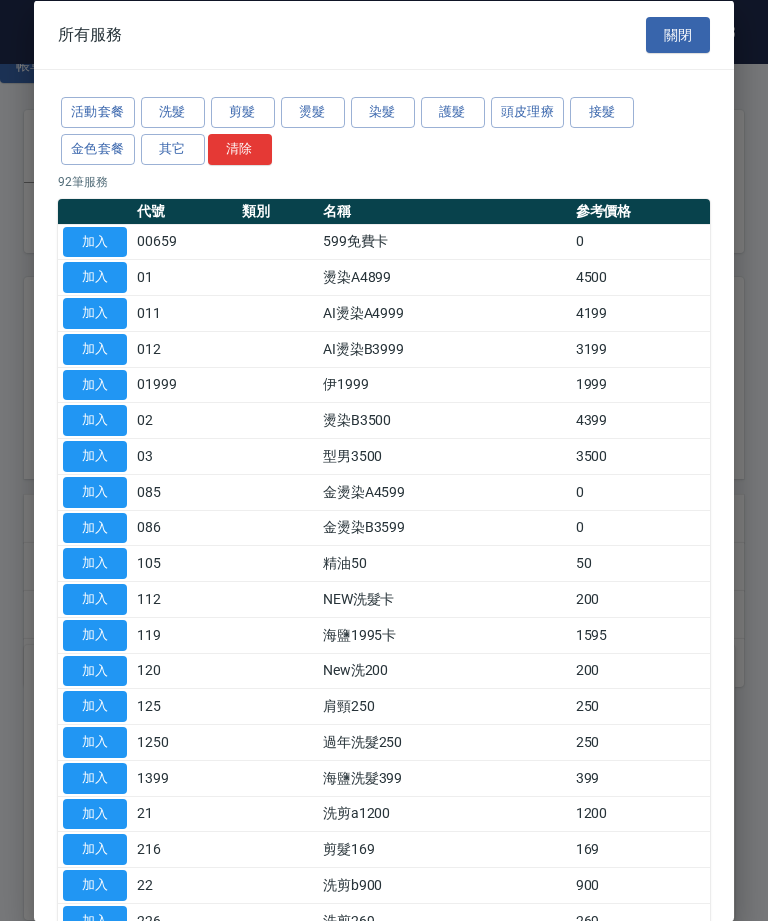 click on "染髮" at bounding box center (383, 112) 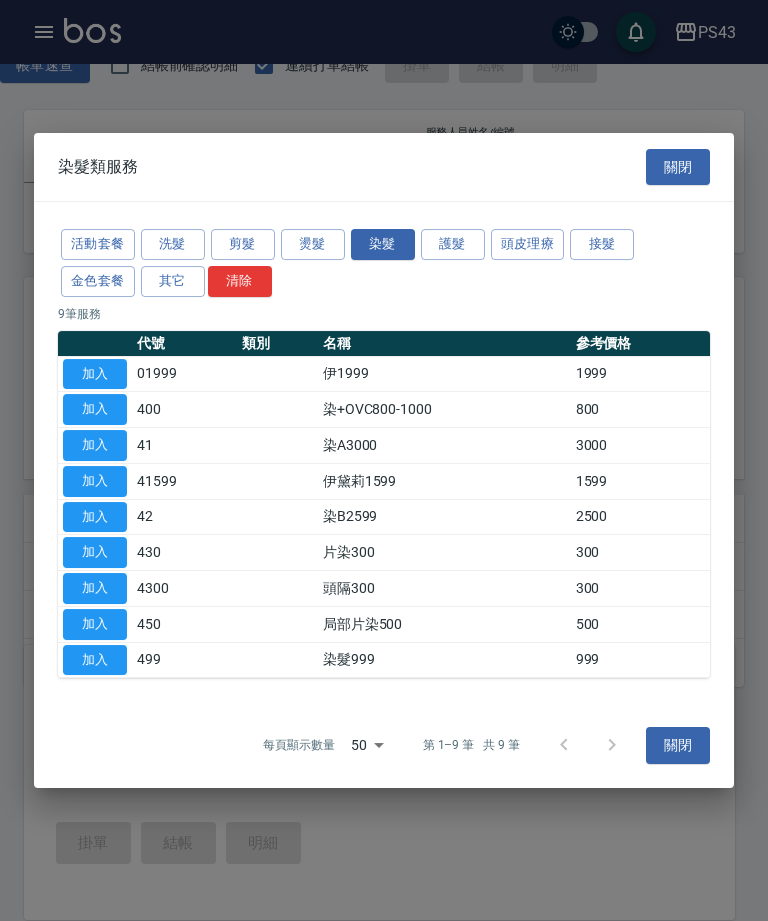 click on "加入" at bounding box center [95, 517] 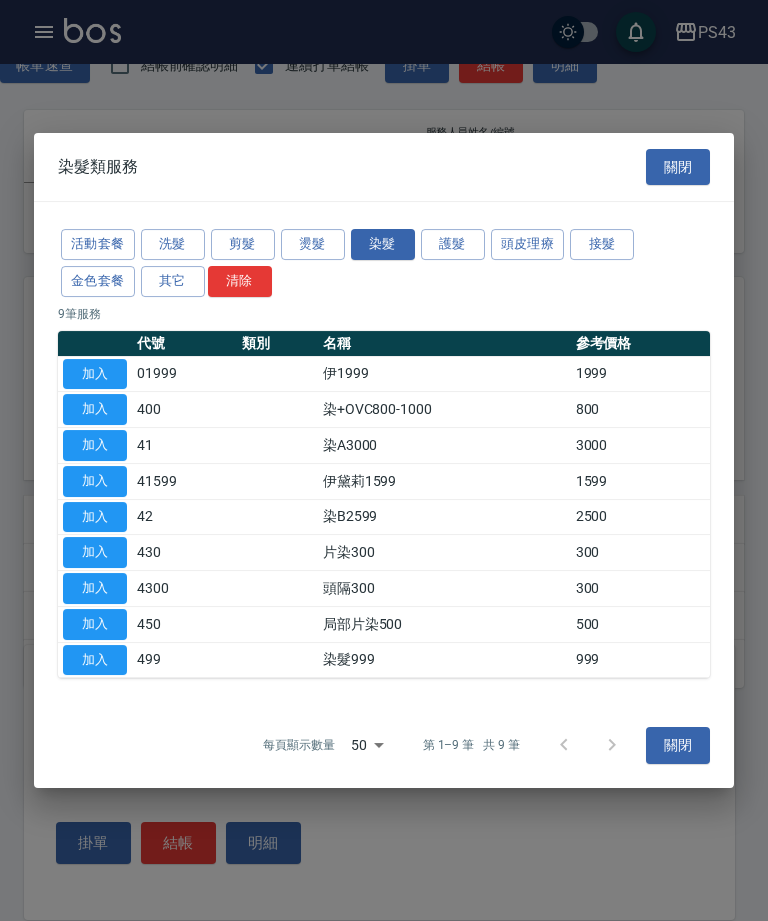 type on "染B2599(42)" 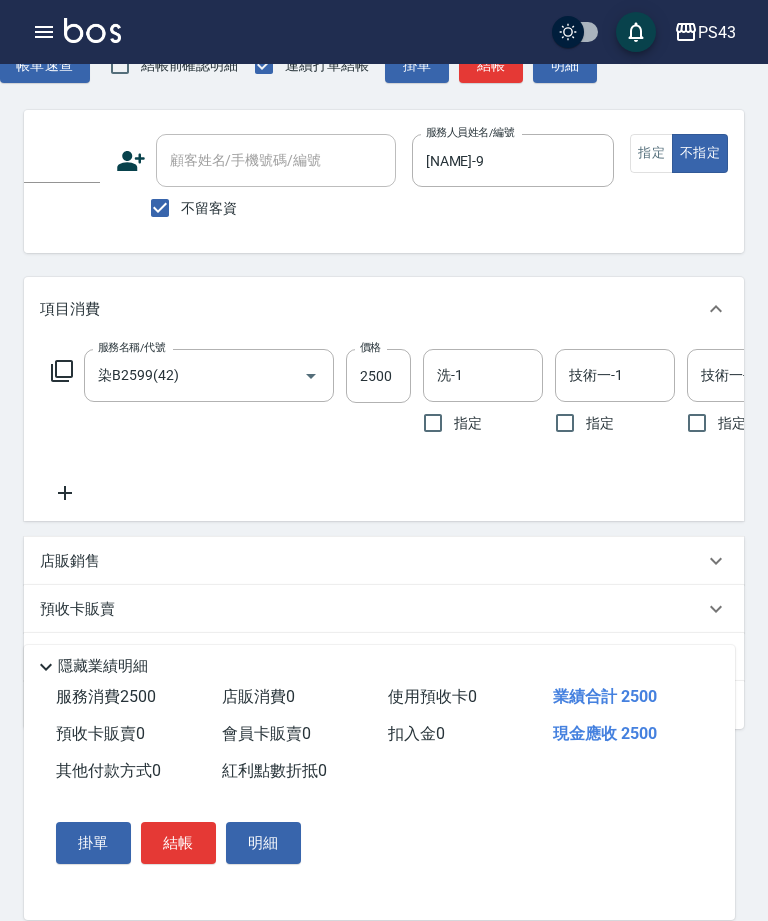 click on "2500" at bounding box center [378, 376] 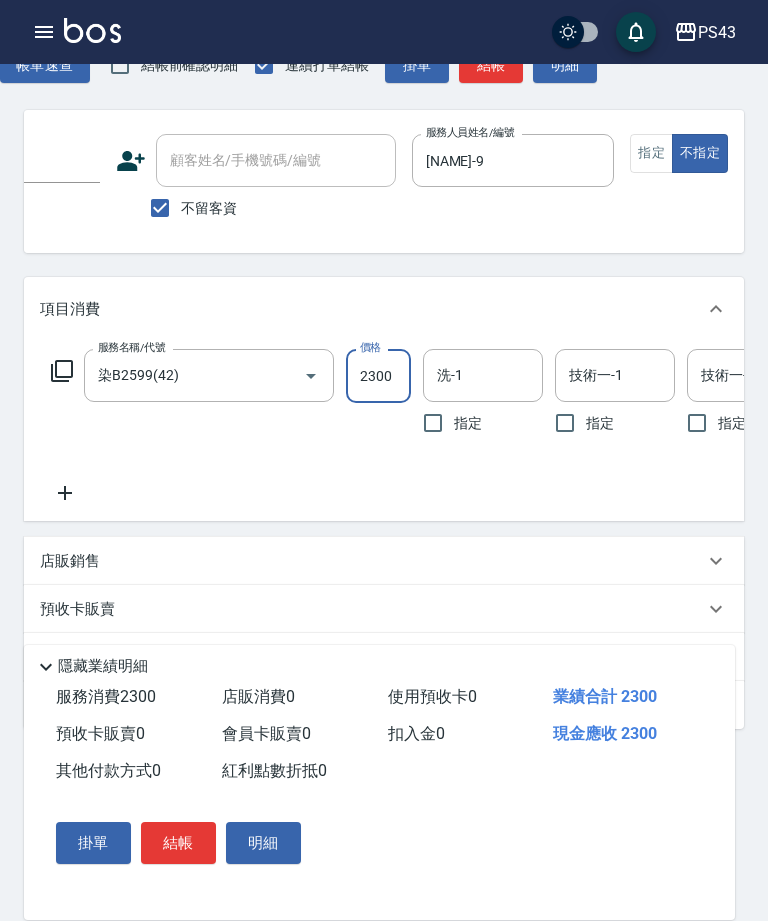 type on "2300" 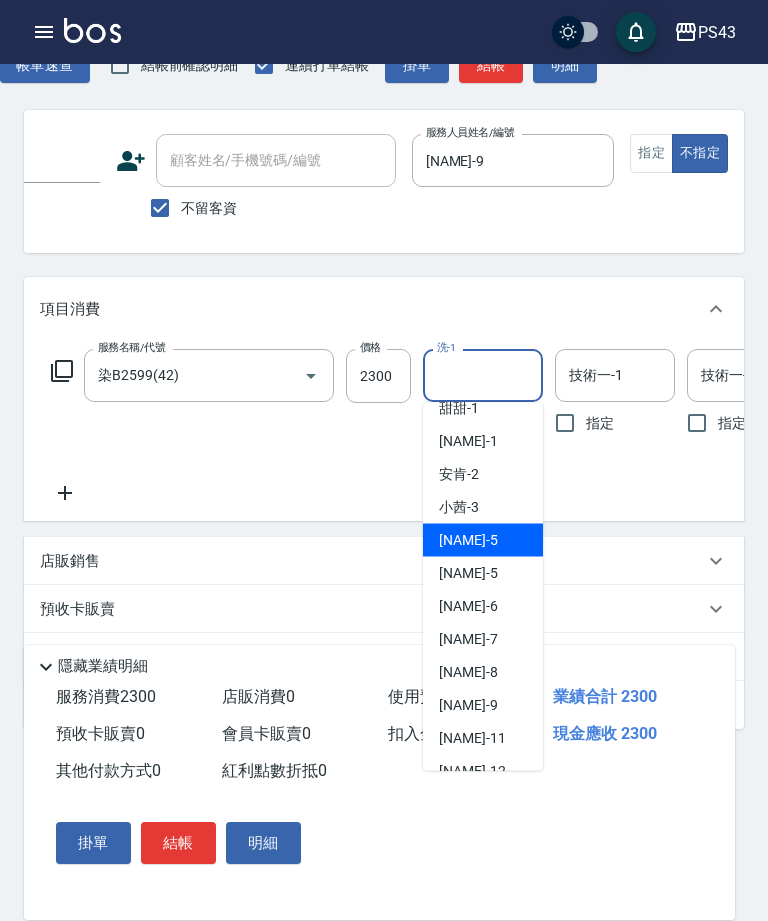 scroll, scrollTop: 54, scrollLeft: 0, axis: vertical 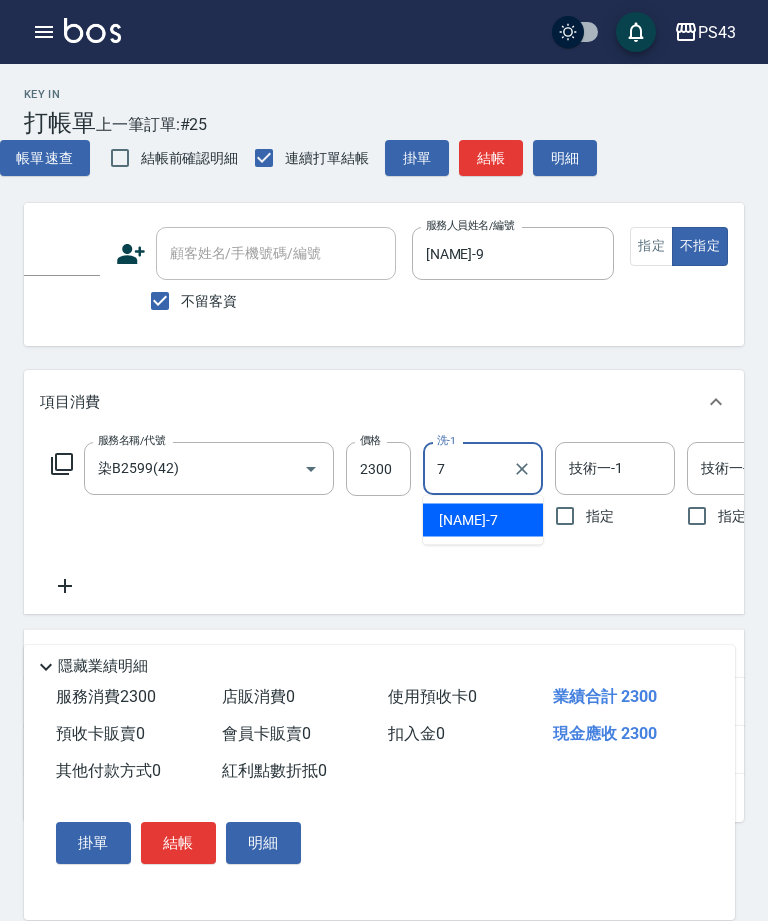 type on "7" 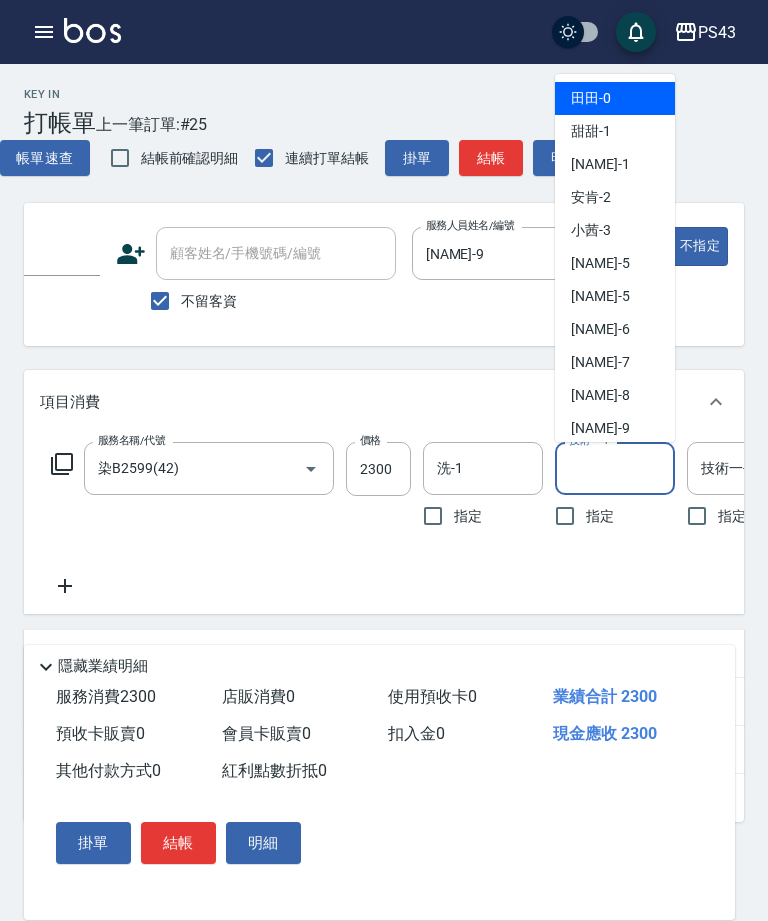 click on "洗-1" at bounding box center [483, 468] 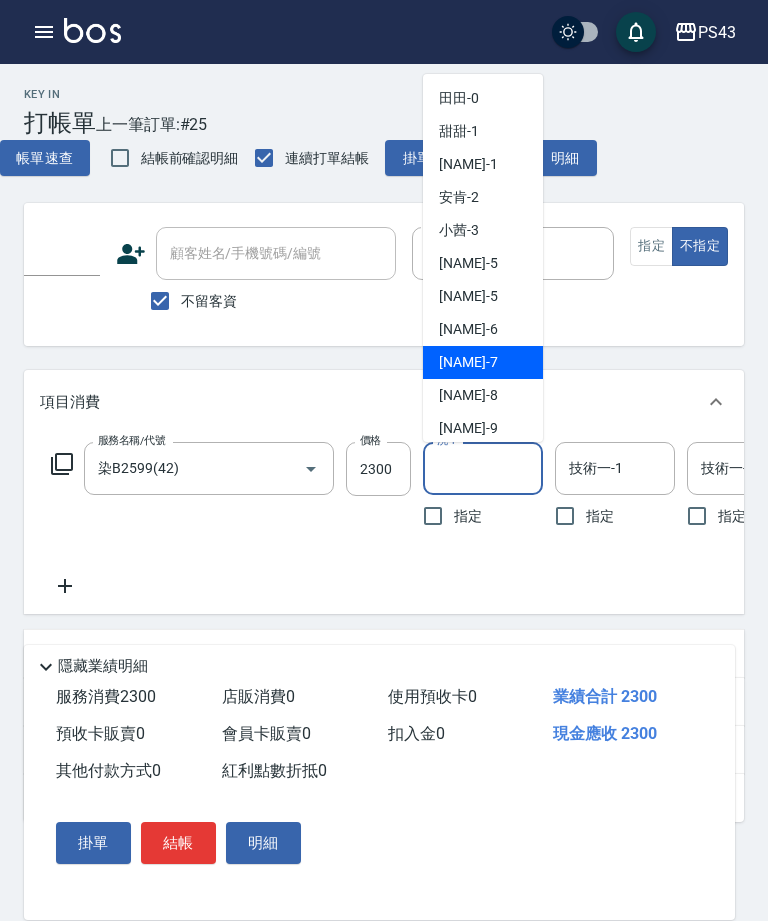click on "[NAME]-7" at bounding box center (468, 362) 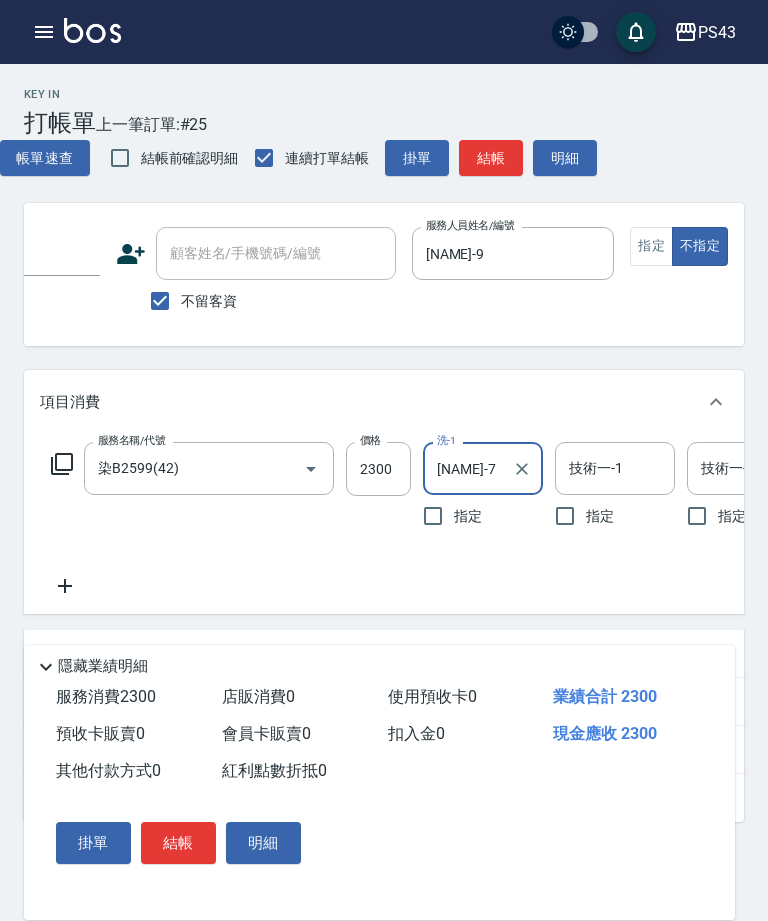 click on "技術一-1" at bounding box center [615, 468] 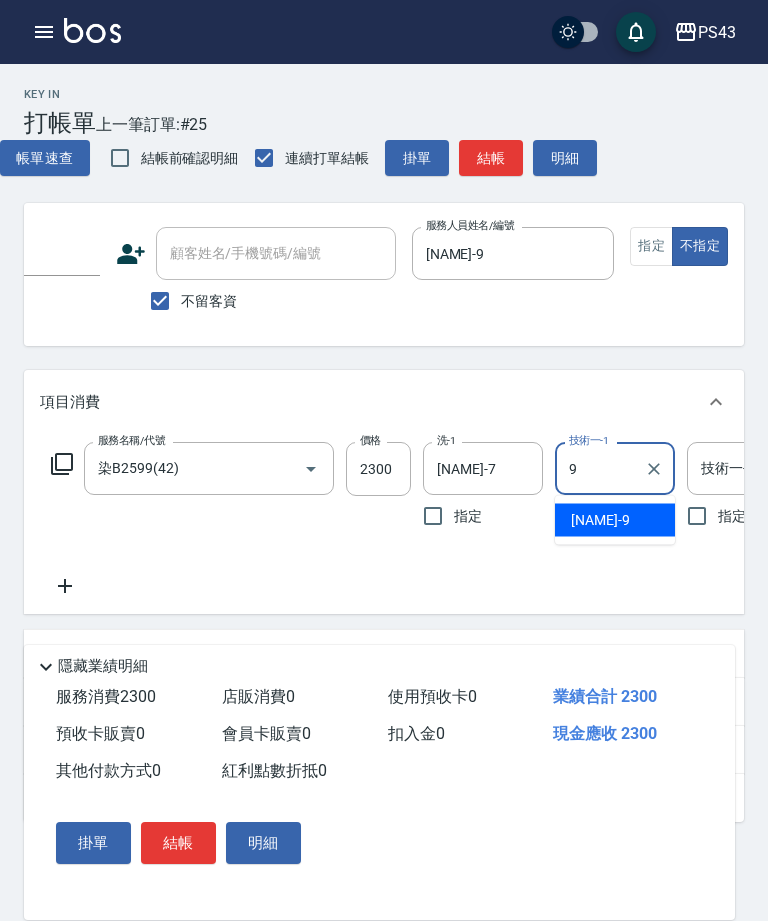 click on "[NAME] -9" at bounding box center [615, 520] 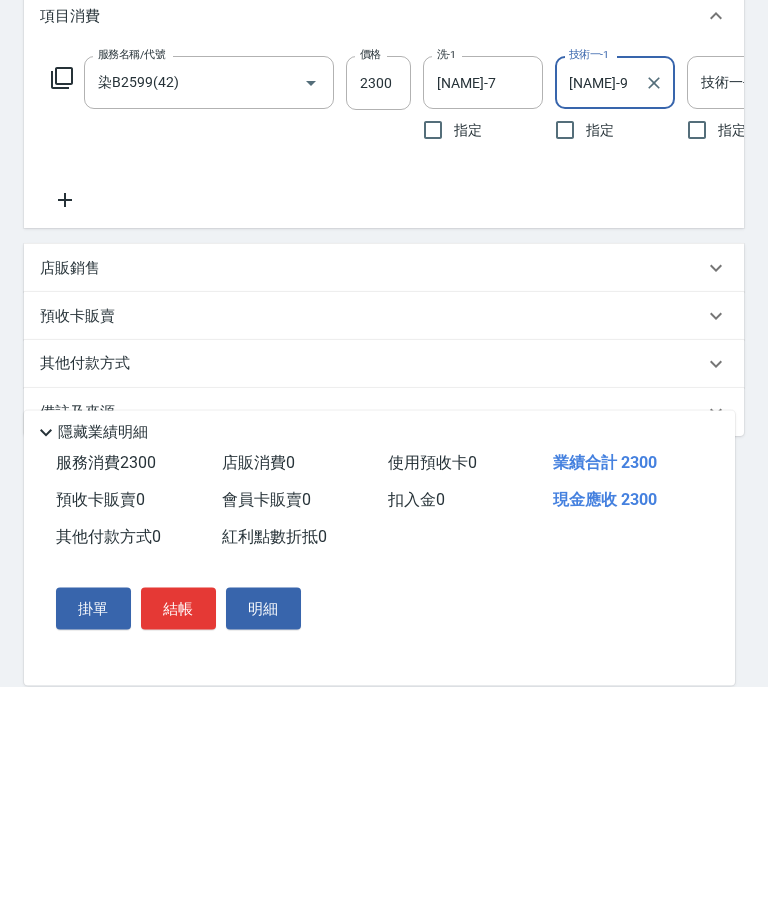 scroll, scrollTop: 153, scrollLeft: 0, axis: vertical 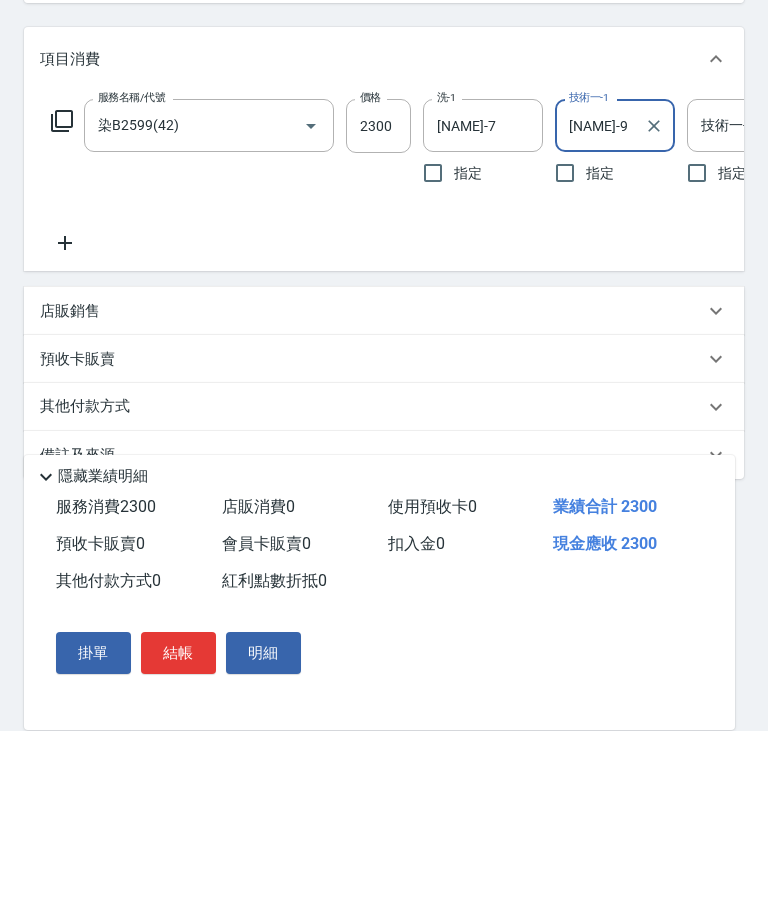 click on "店販銷售" at bounding box center [384, 501] 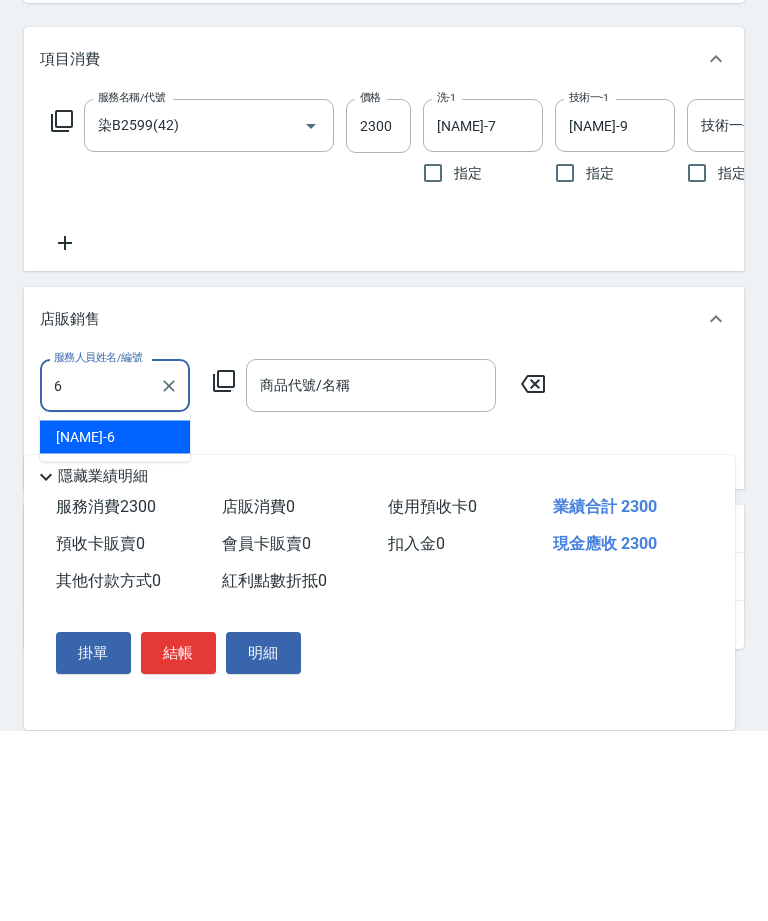 click on "[NAME] -6" at bounding box center [115, 627] 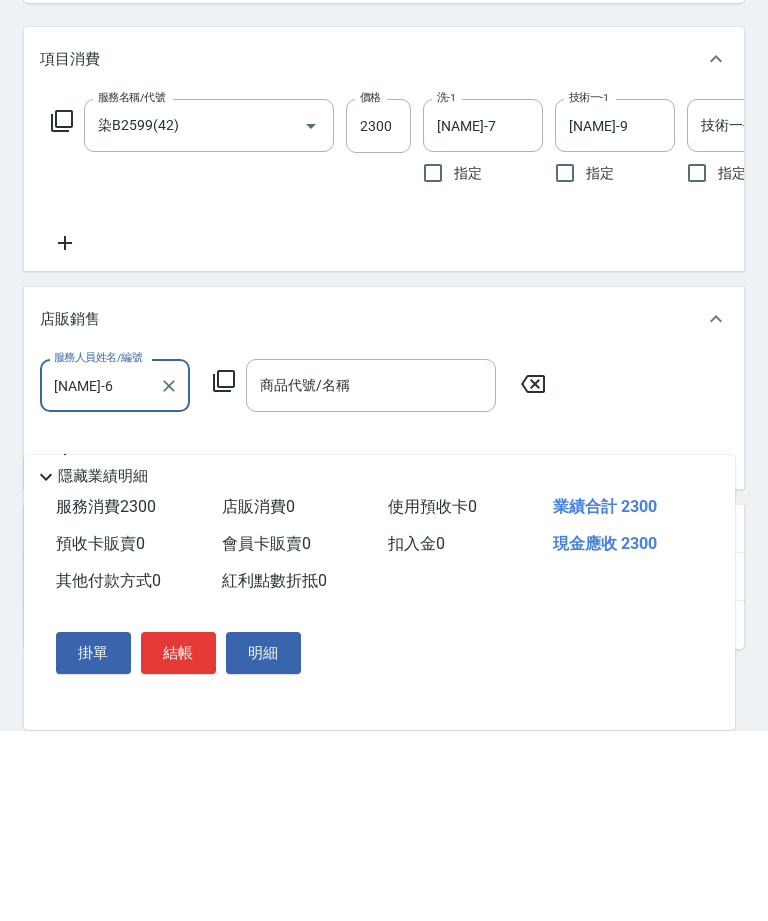 click on "商品代號/名稱 商品代號/名稱" at bounding box center [371, 575] 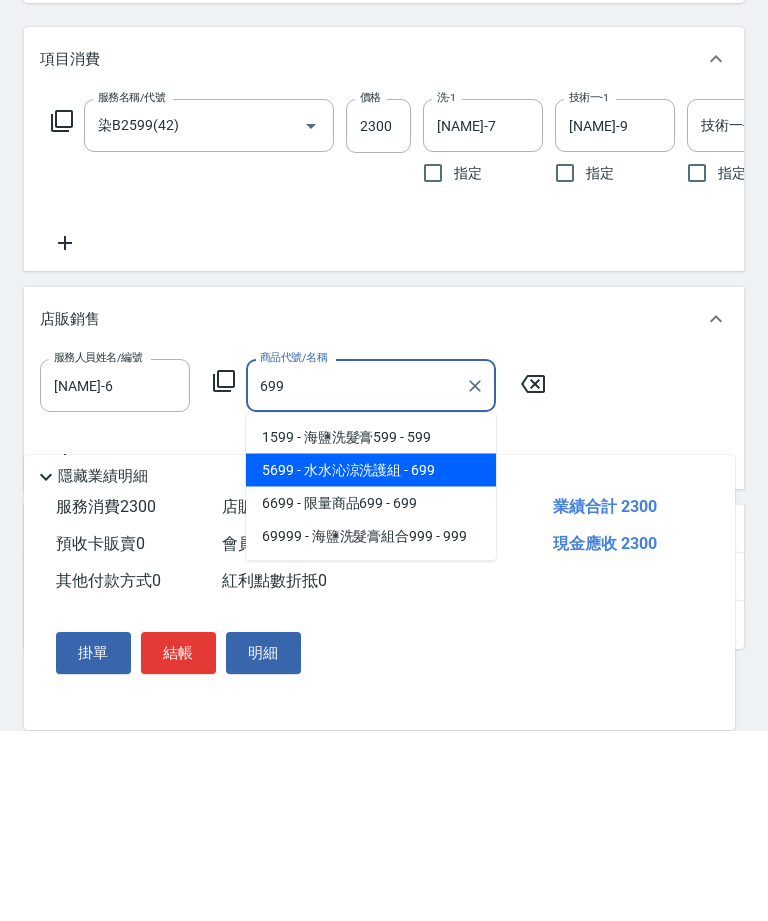 click on "5699 - 水水沁涼洗護組 - 699" at bounding box center [371, 660] 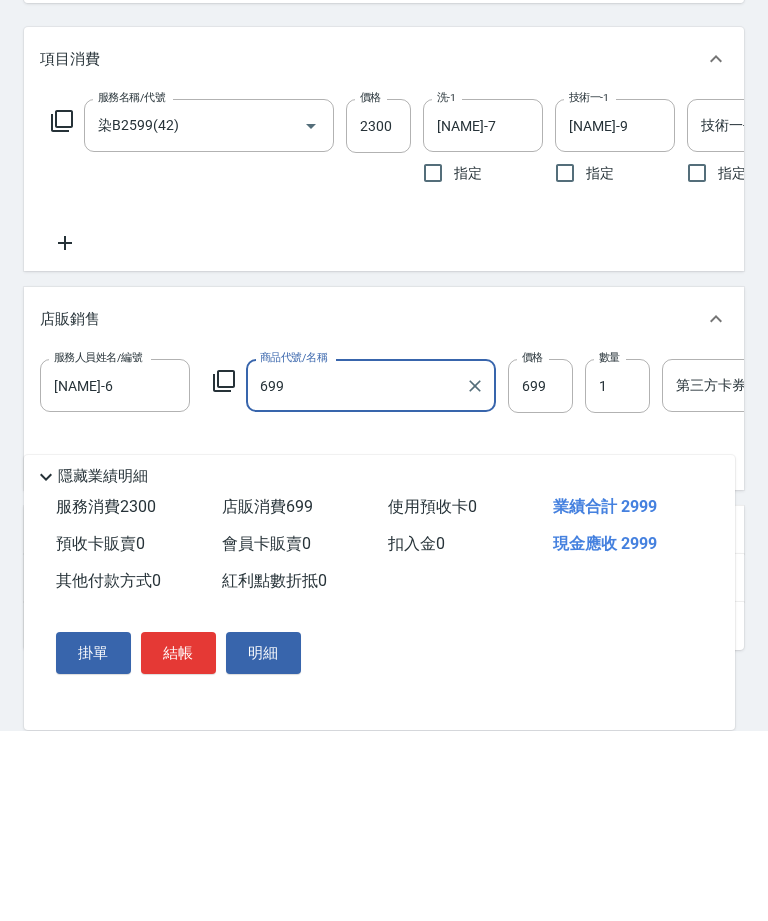 type on "水水沁涼洗護組" 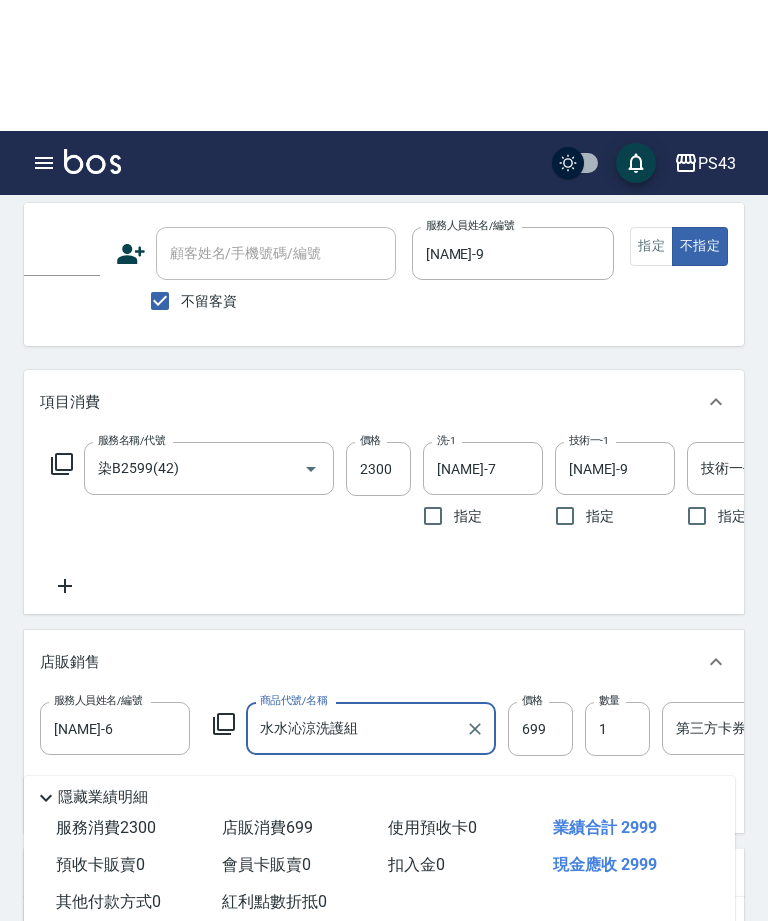 scroll, scrollTop: 142, scrollLeft: 0, axis: vertical 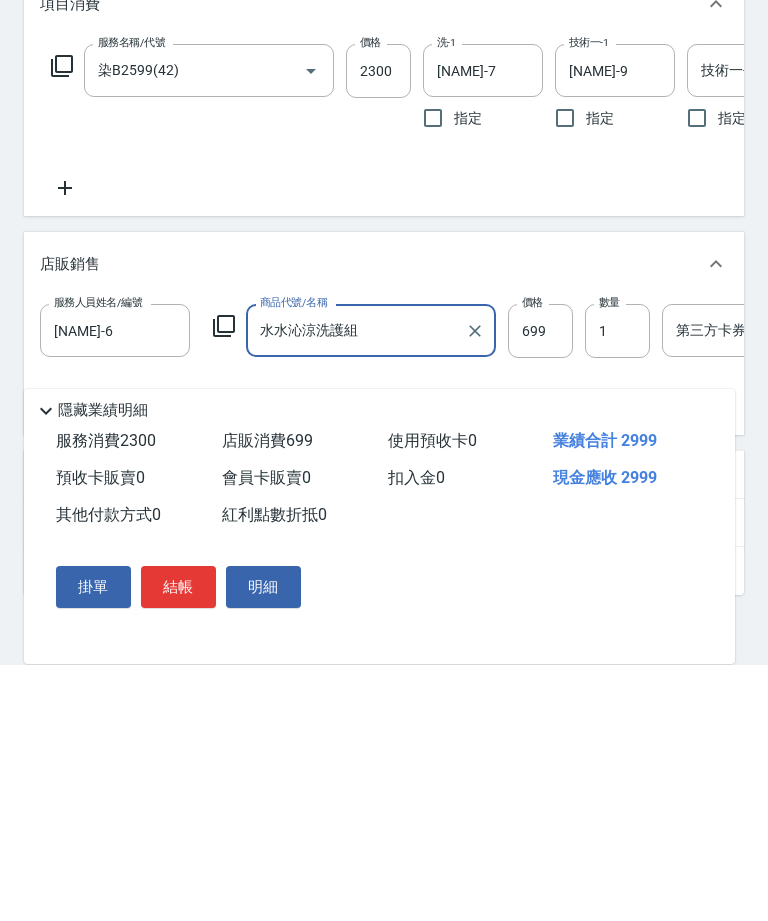 click on "結帳" at bounding box center (178, 843) 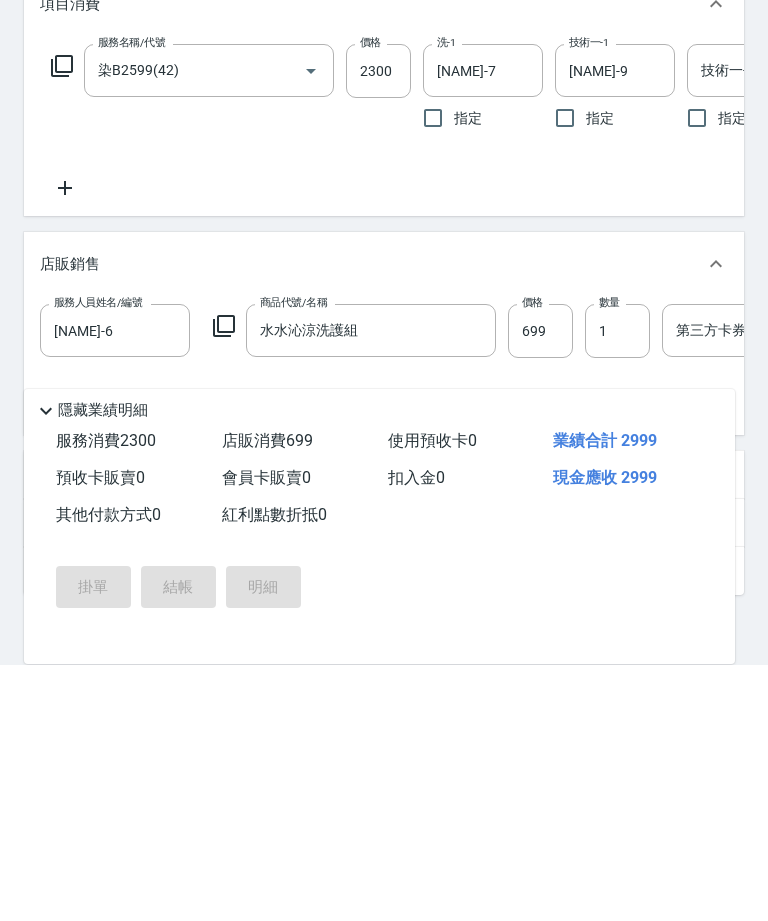 scroll, scrollTop: 306, scrollLeft: 0, axis: vertical 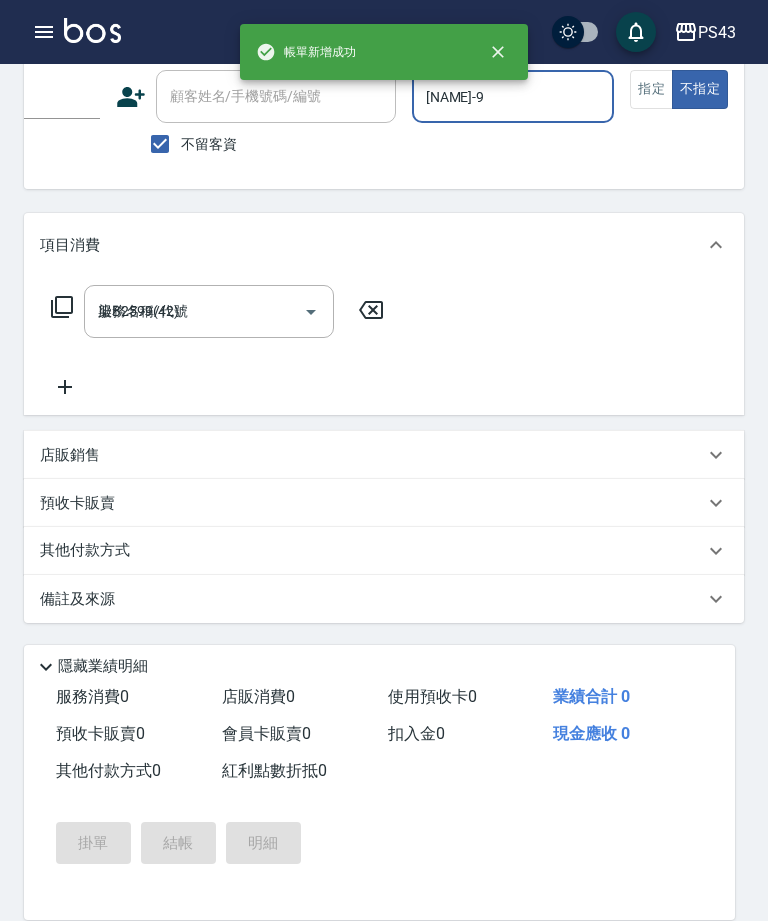 type on "2025/08/09 20:12" 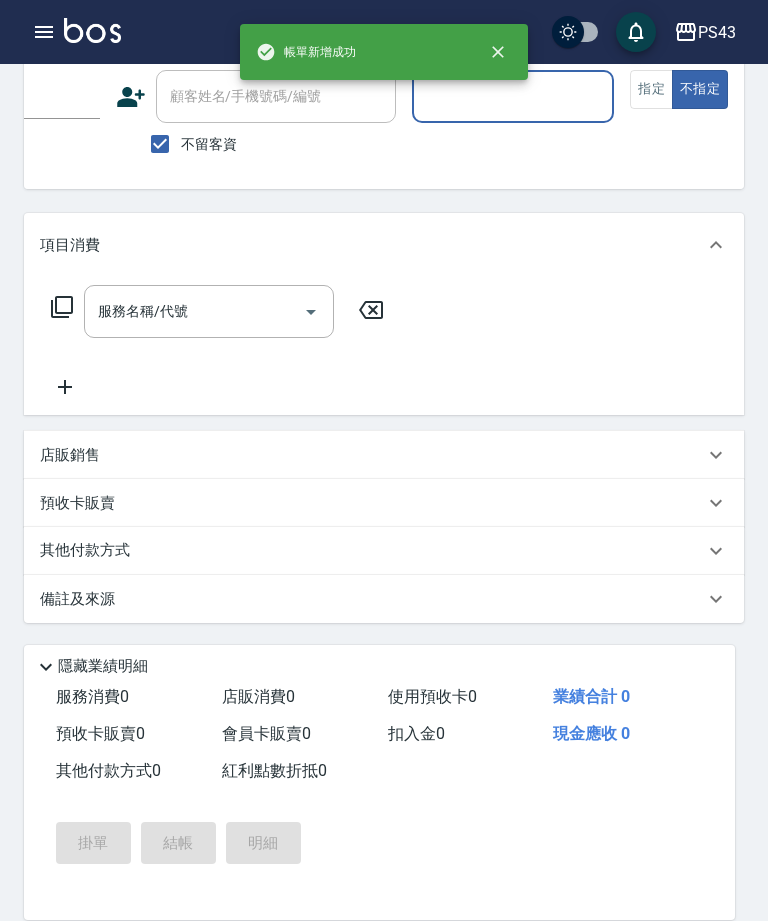 scroll, scrollTop: 0, scrollLeft: 0, axis: both 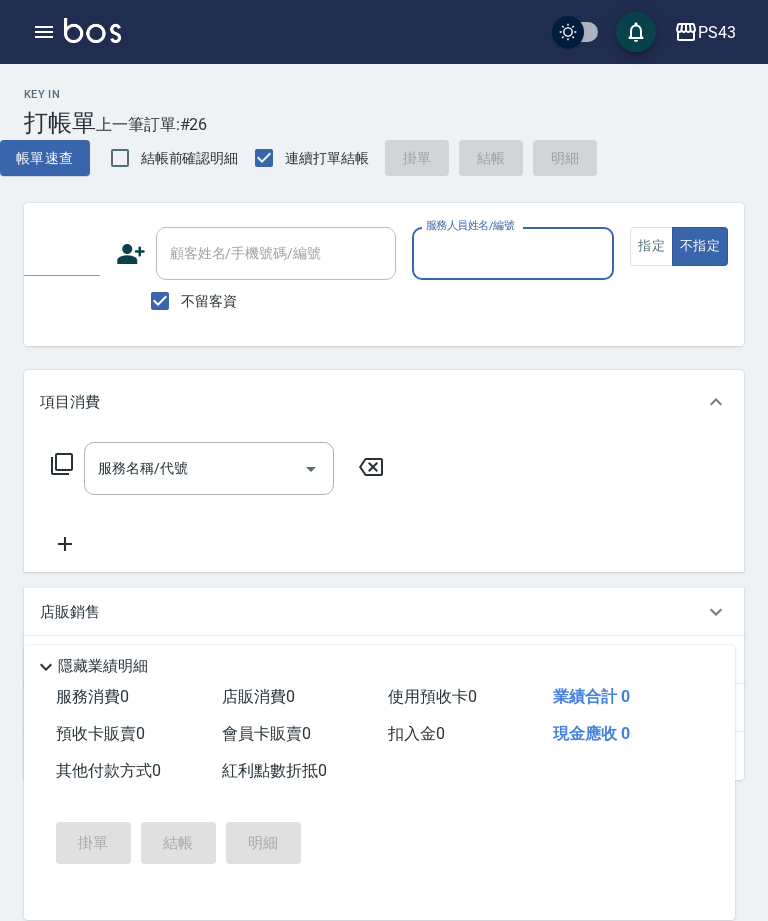click 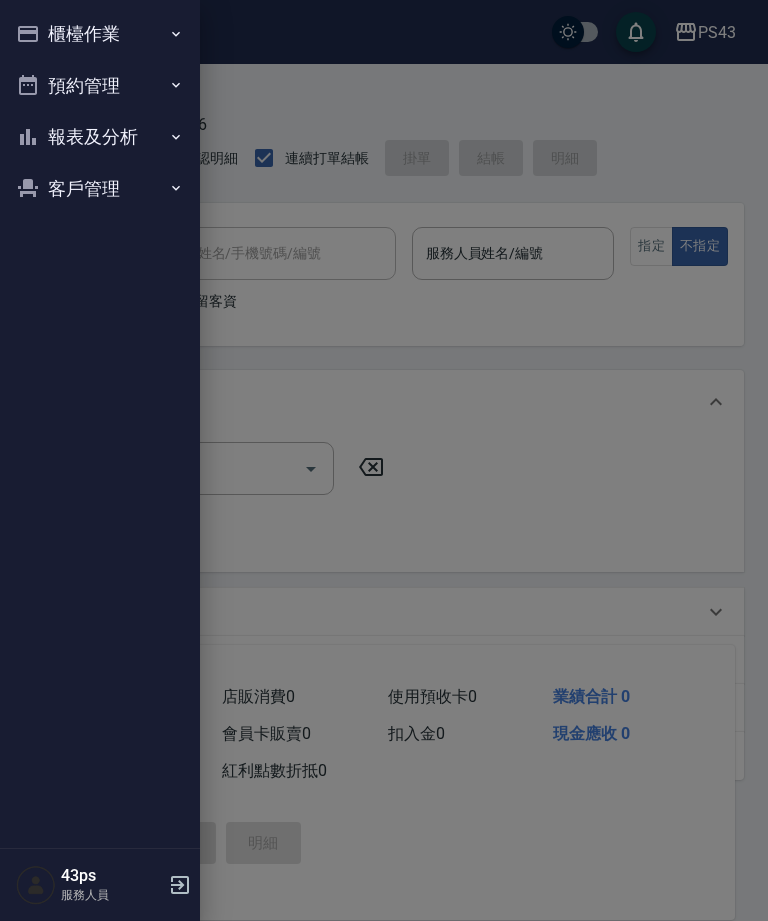 click on "報表及分析" at bounding box center [100, 137] 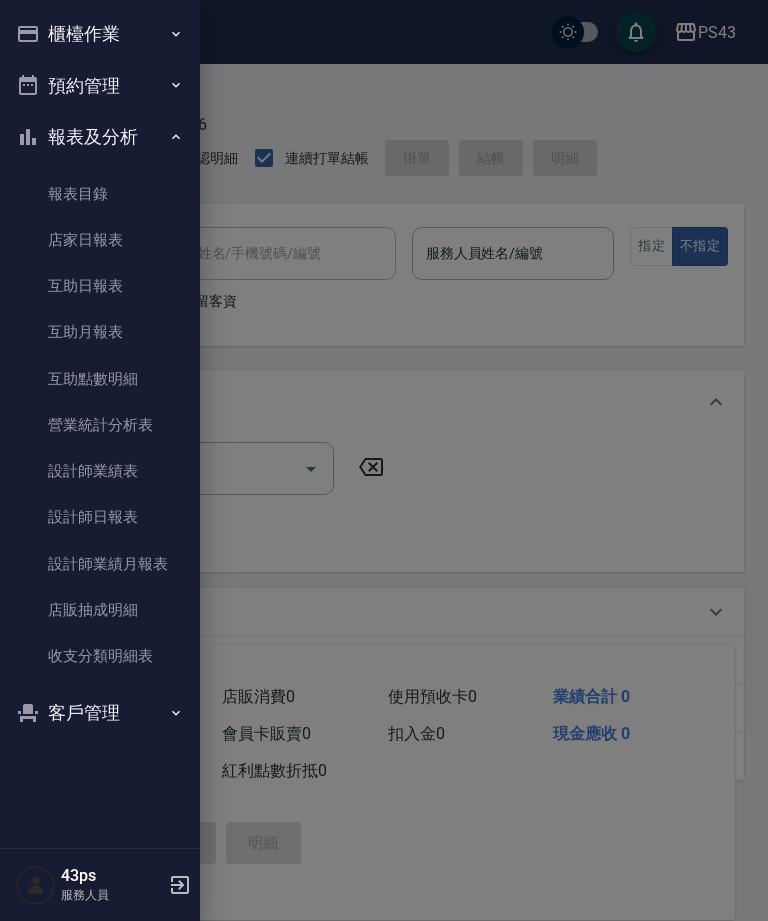 click on "設計師日報表" at bounding box center (100, 517) 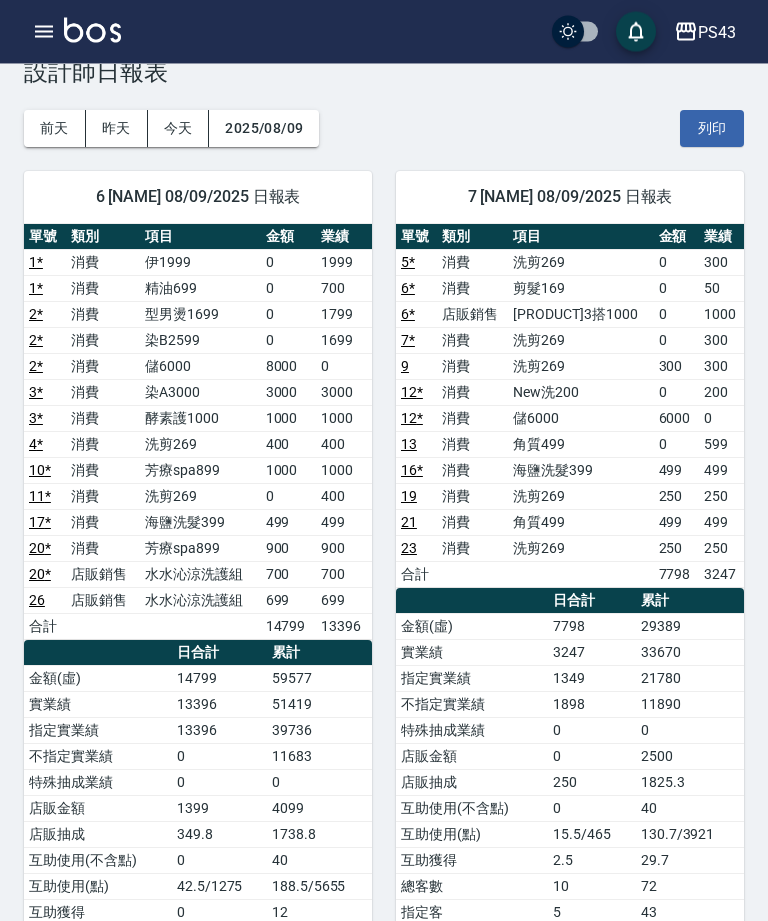 scroll, scrollTop: 43, scrollLeft: 0, axis: vertical 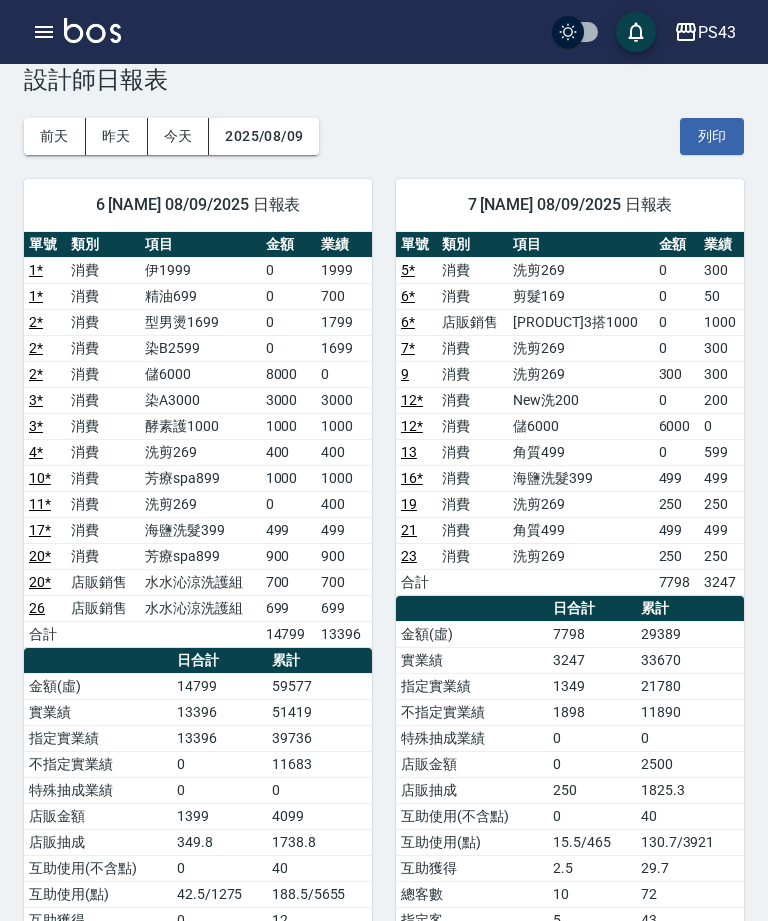 click at bounding box center (44, 32) 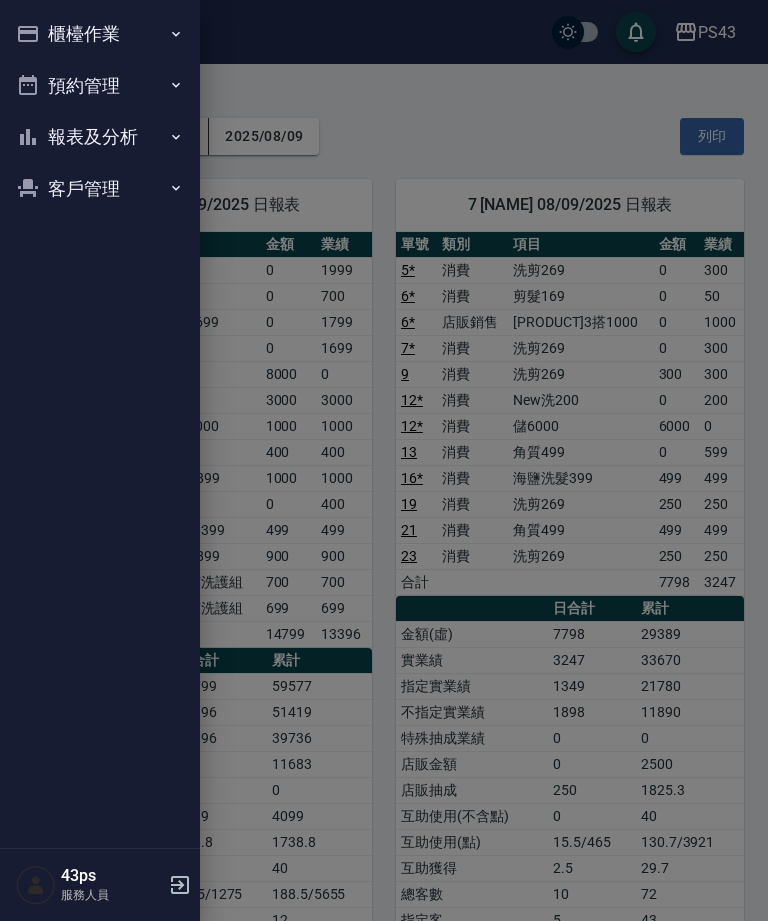 click on "報表及分析" at bounding box center (100, 137) 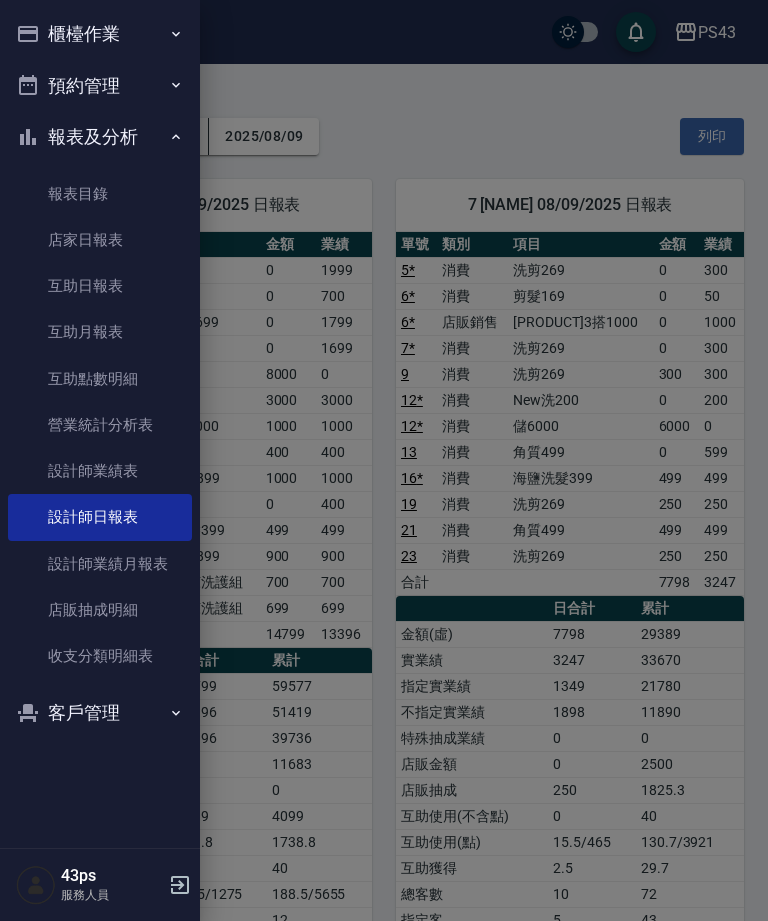 click on "互助日報表" at bounding box center [100, 286] 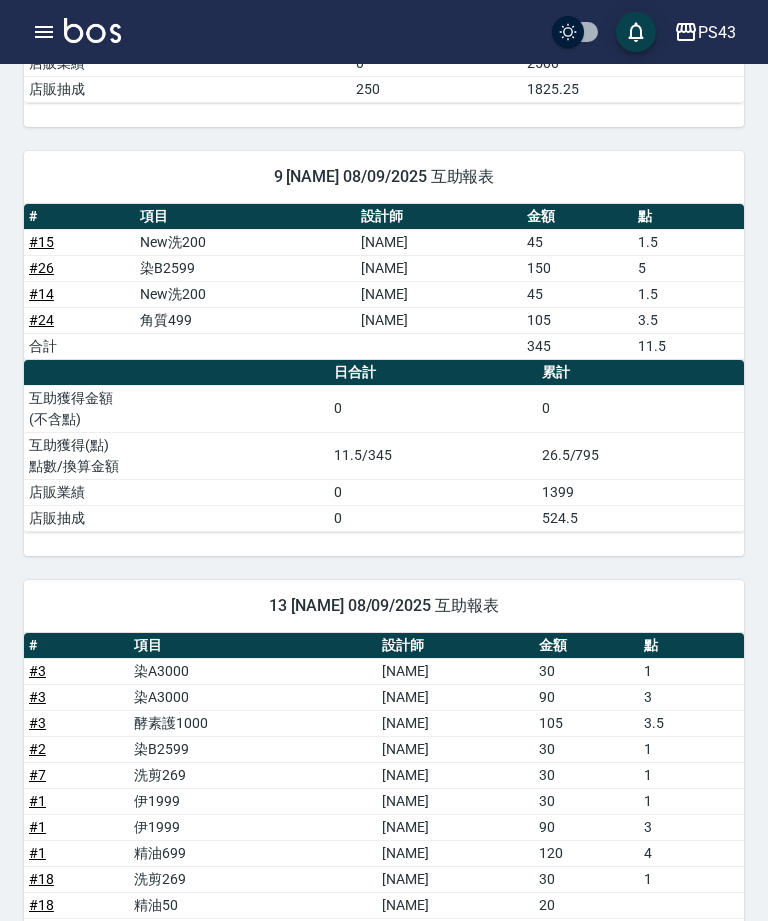 scroll, scrollTop: 921, scrollLeft: 0, axis: vertical 